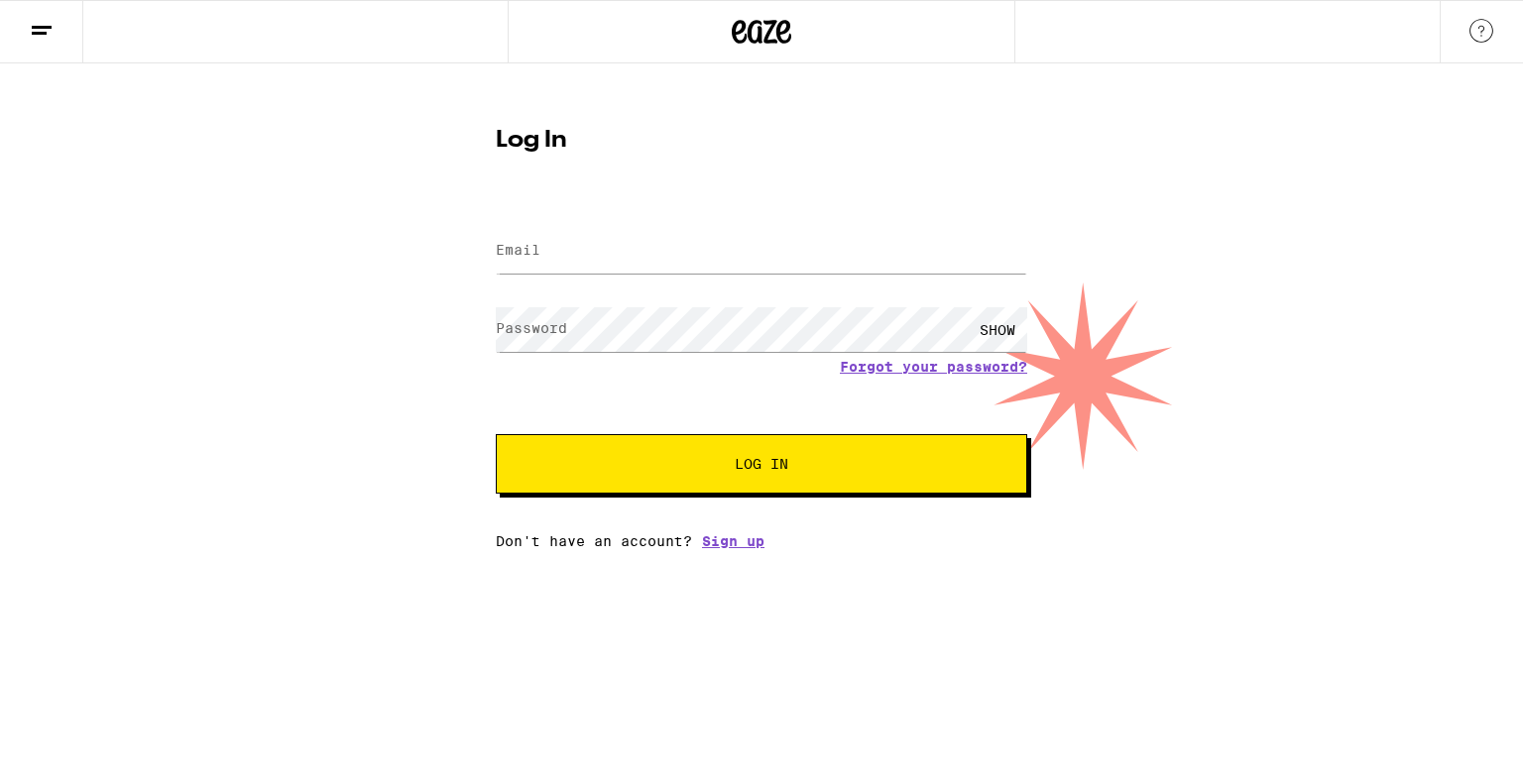 scroll, scrollTop: 0, scrollLeft: 0, axis: both 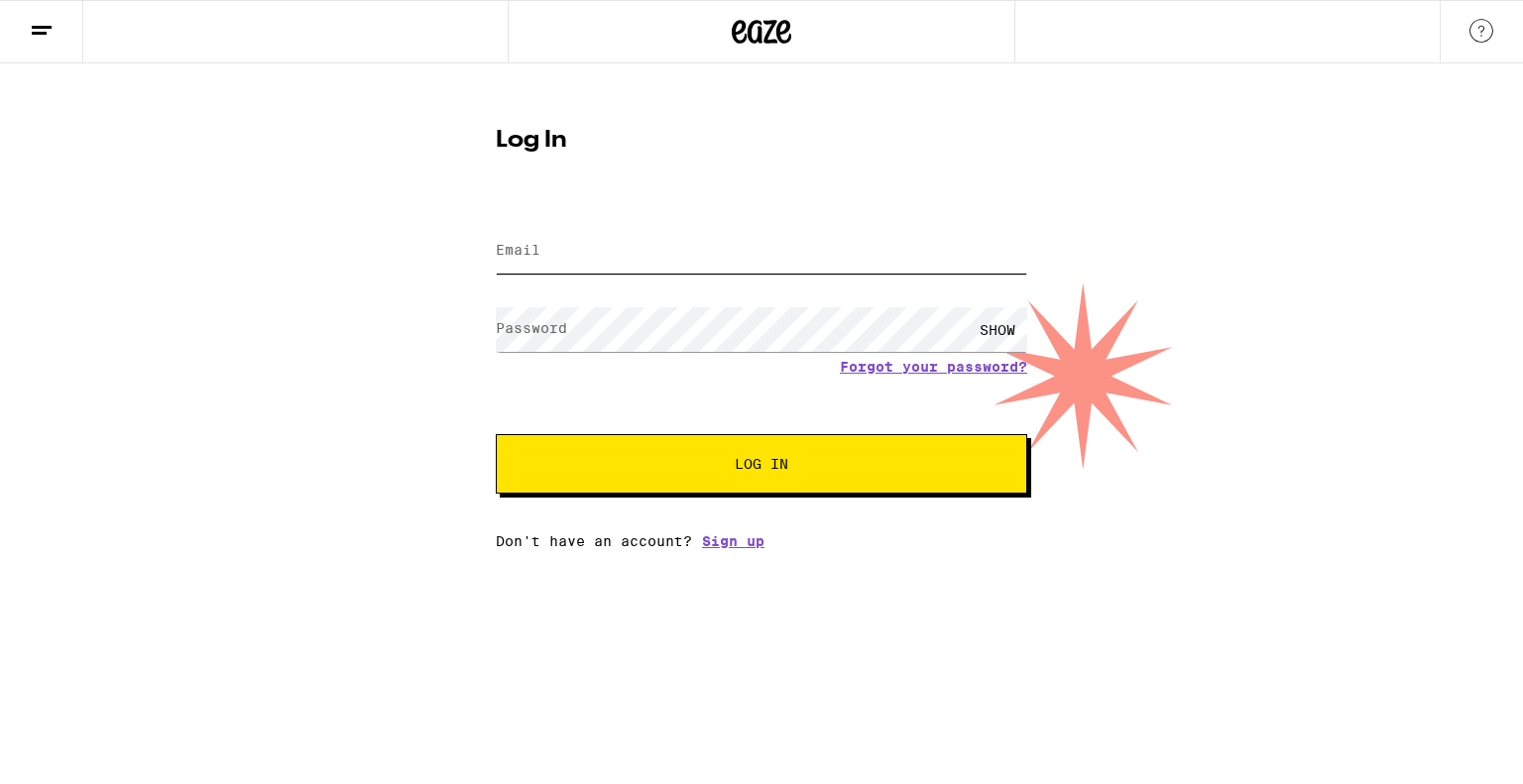 click on "Email" at bounding box center (762, 251) 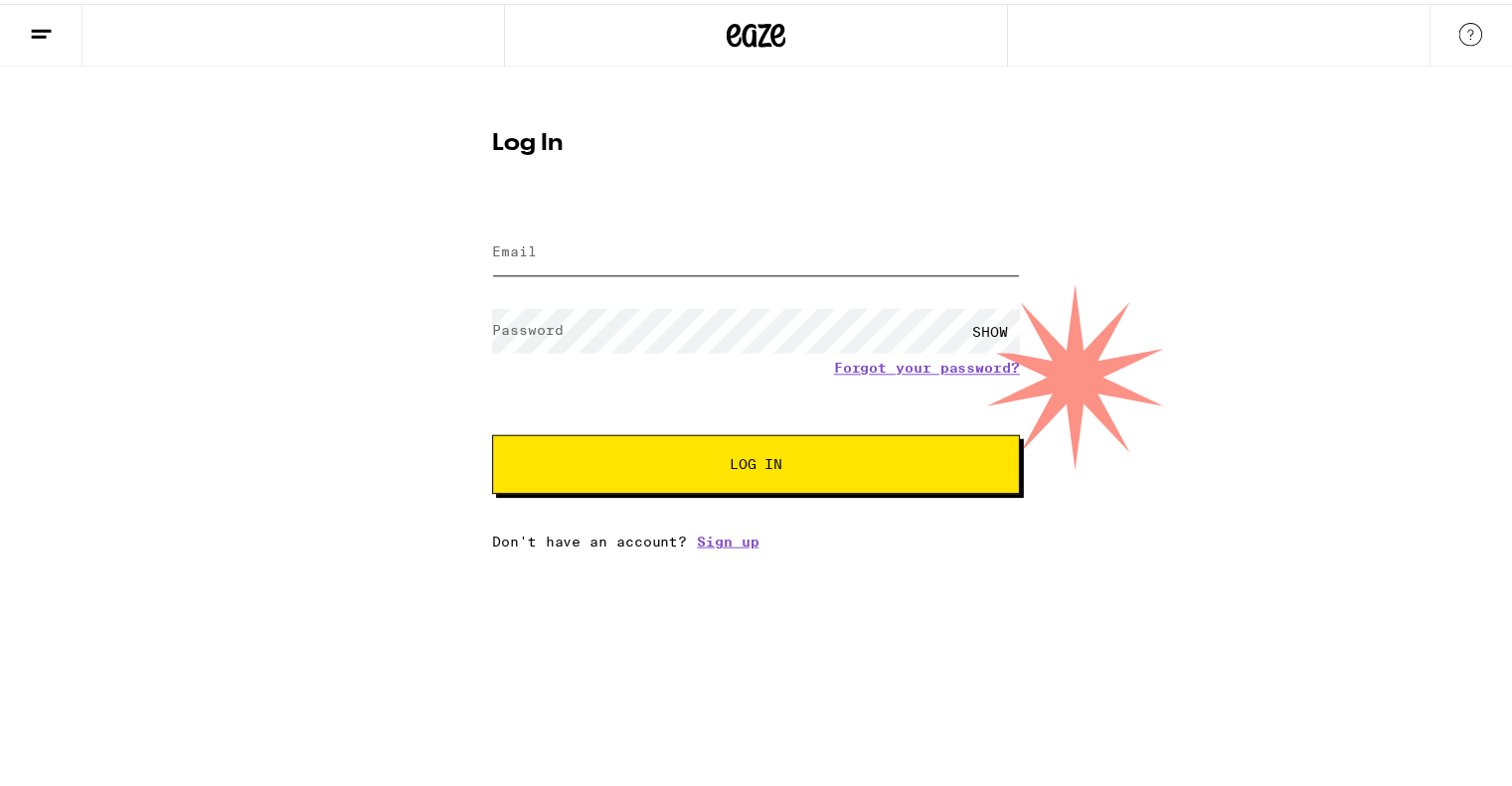 scroll, scrollTop: 0, scrollLeft: 0, axis: both 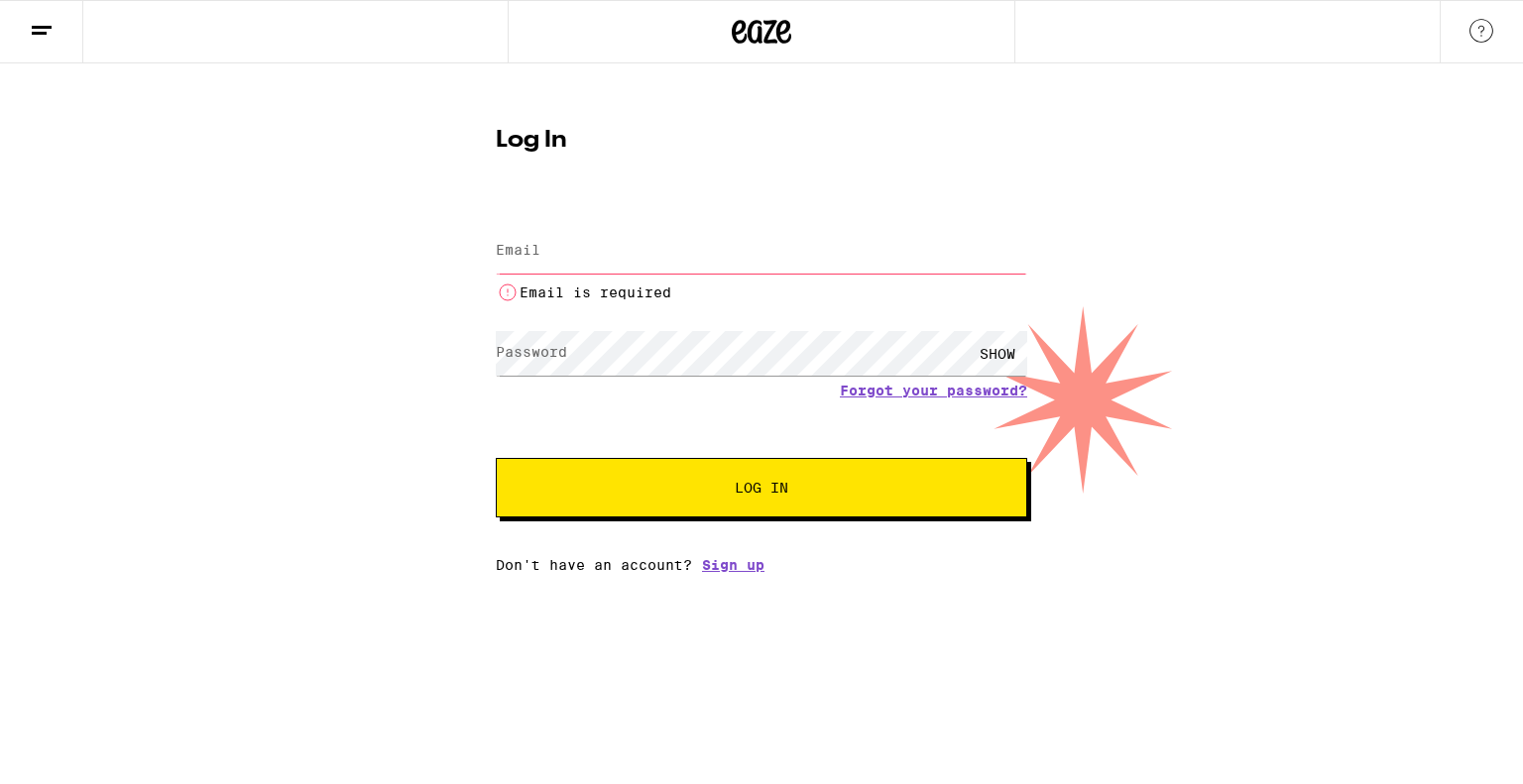 type on "[USERNAME]@example.com" 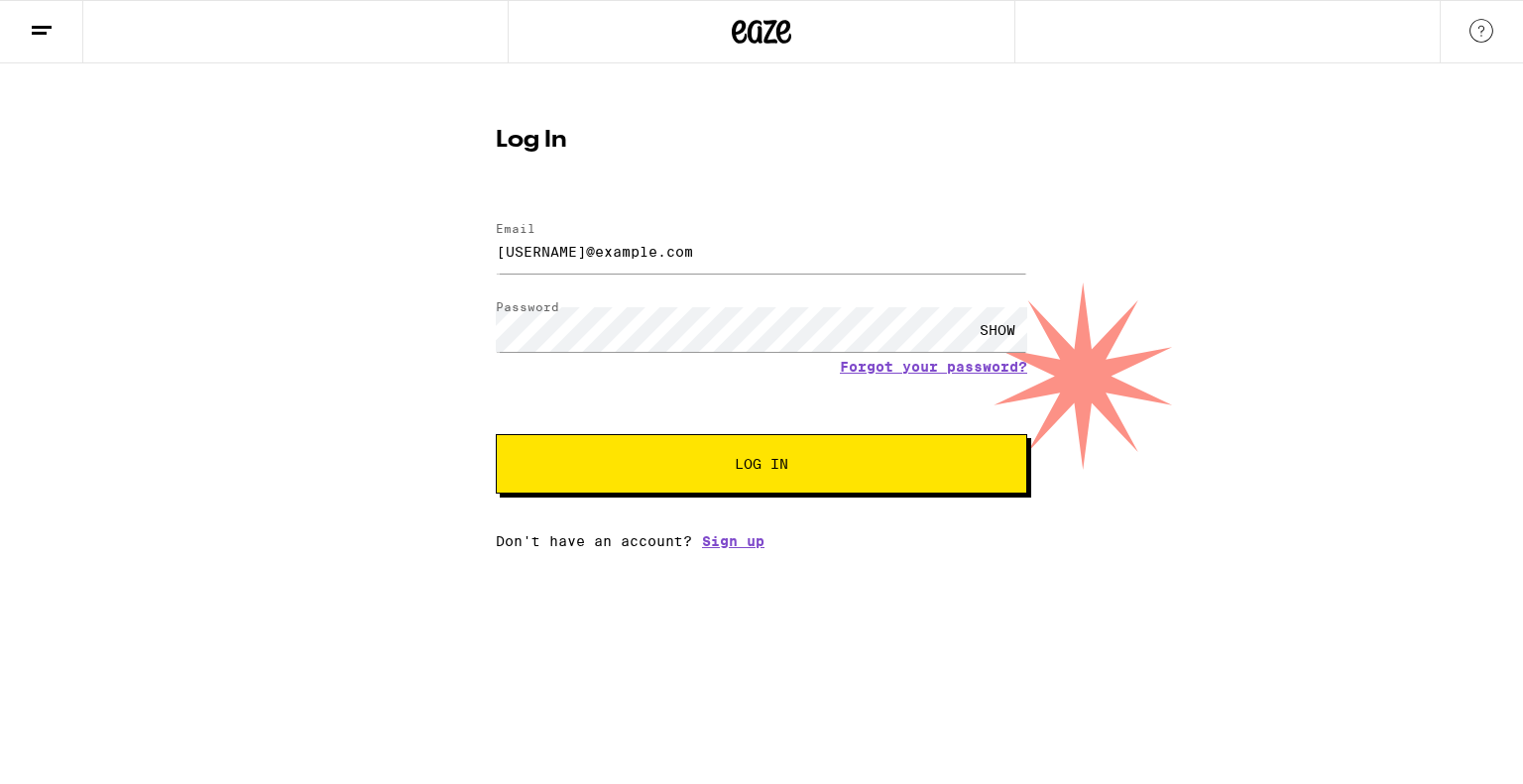 click on "Log In" at bounding box center [762, 464] 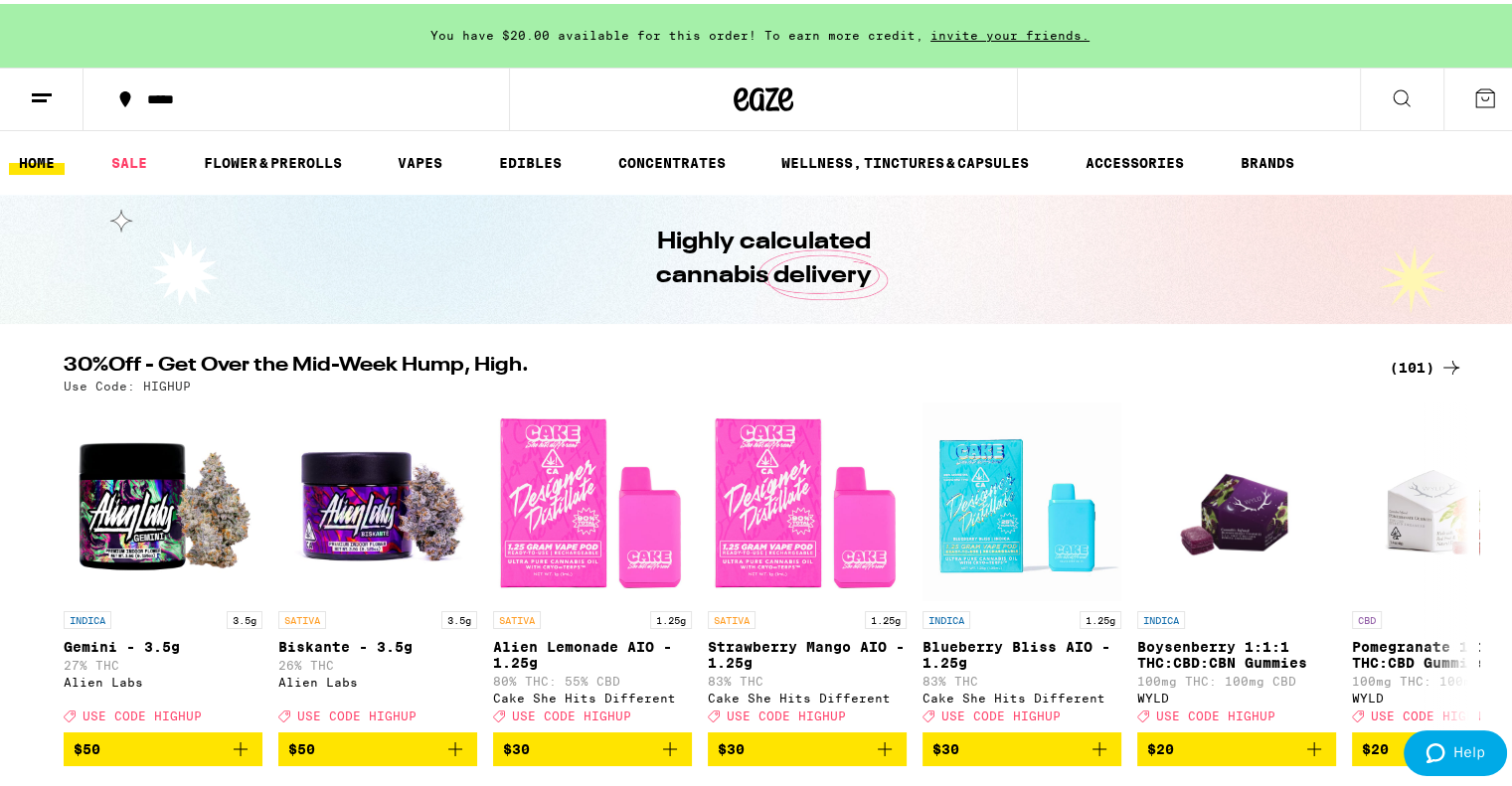 scroll, scrollTop: 0, scrollLeft: 0, axis: both 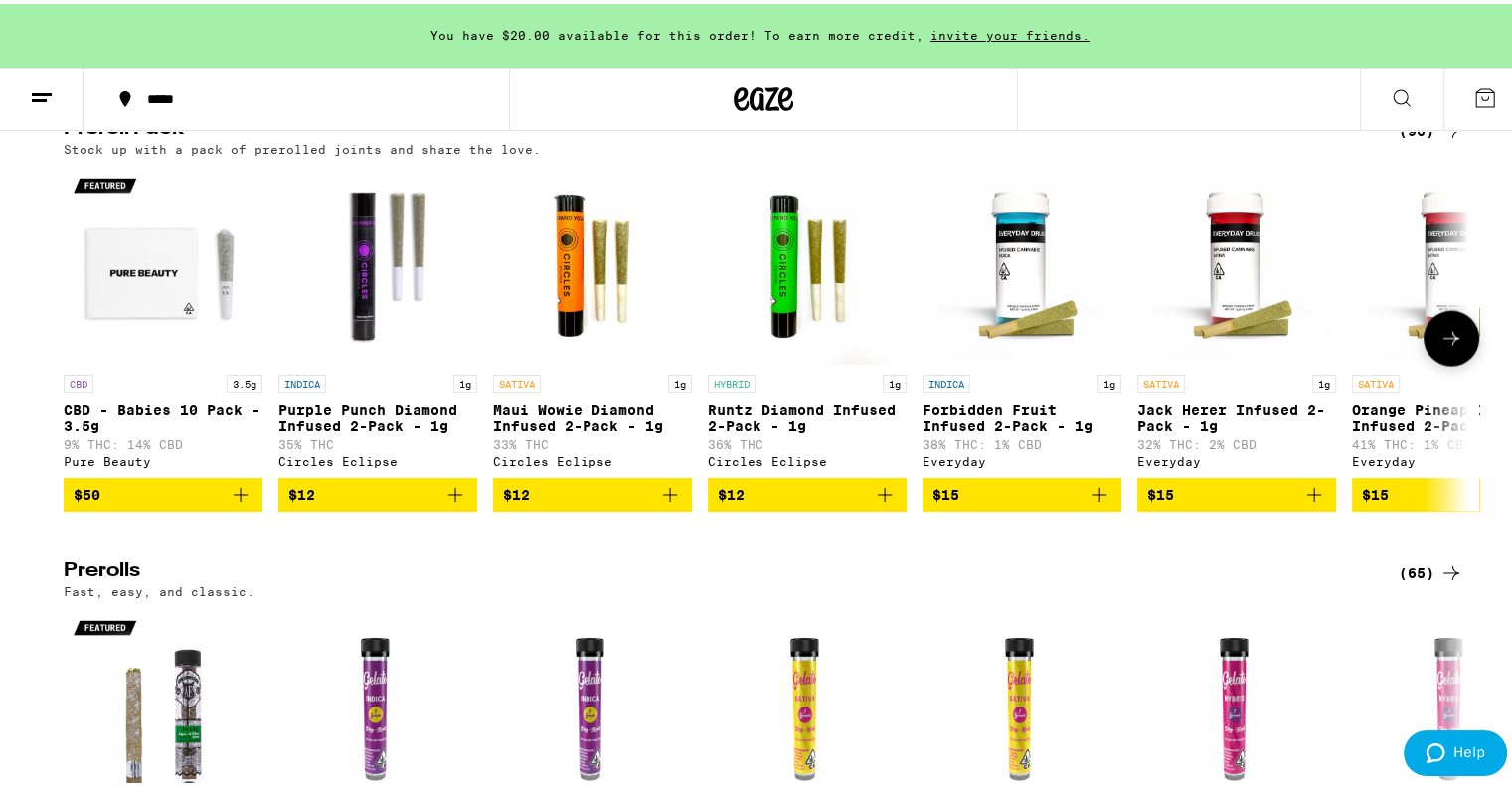 click at bounding box center (1451, 335) 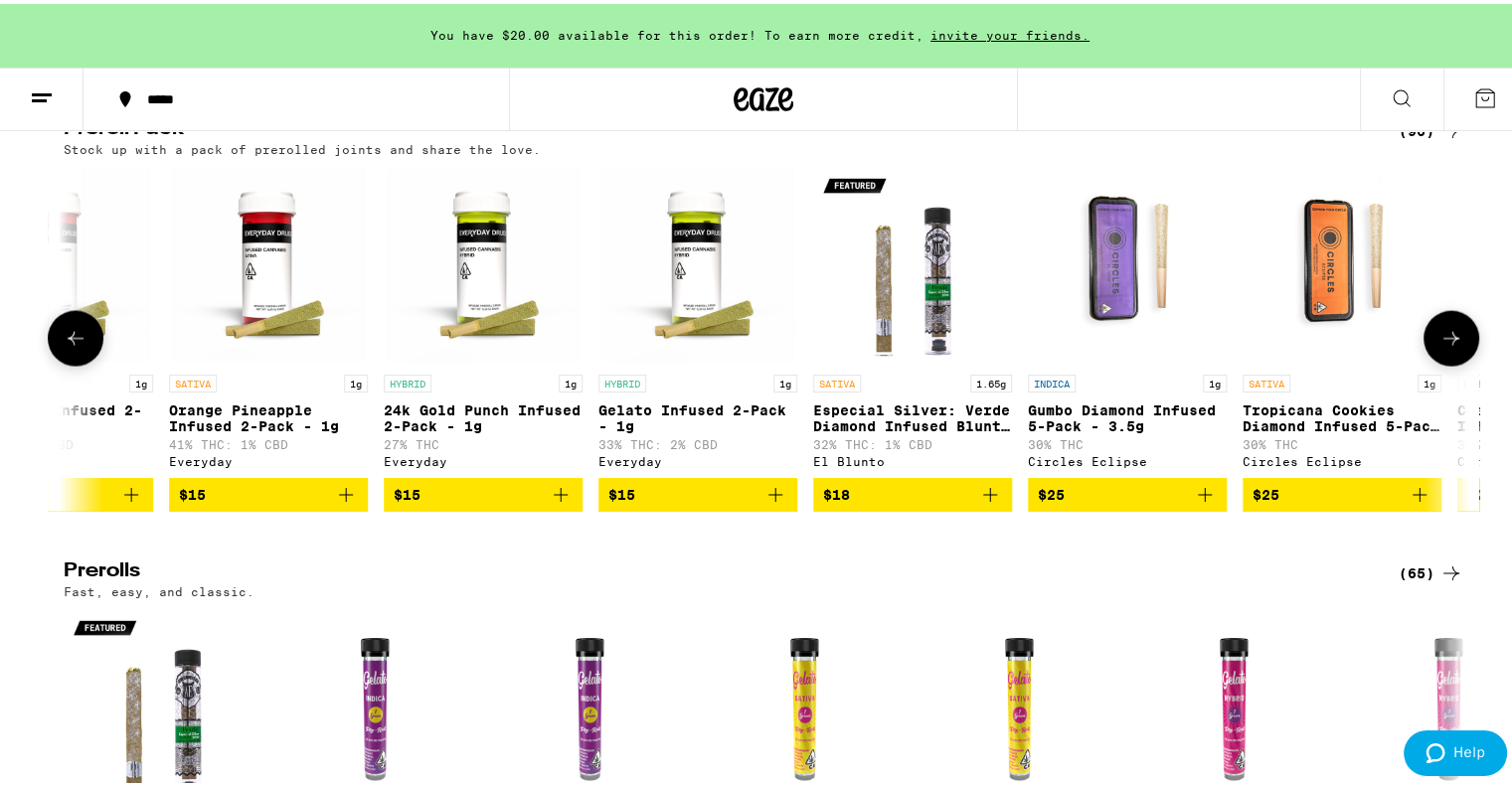 click at bounding box center [1451, 335] 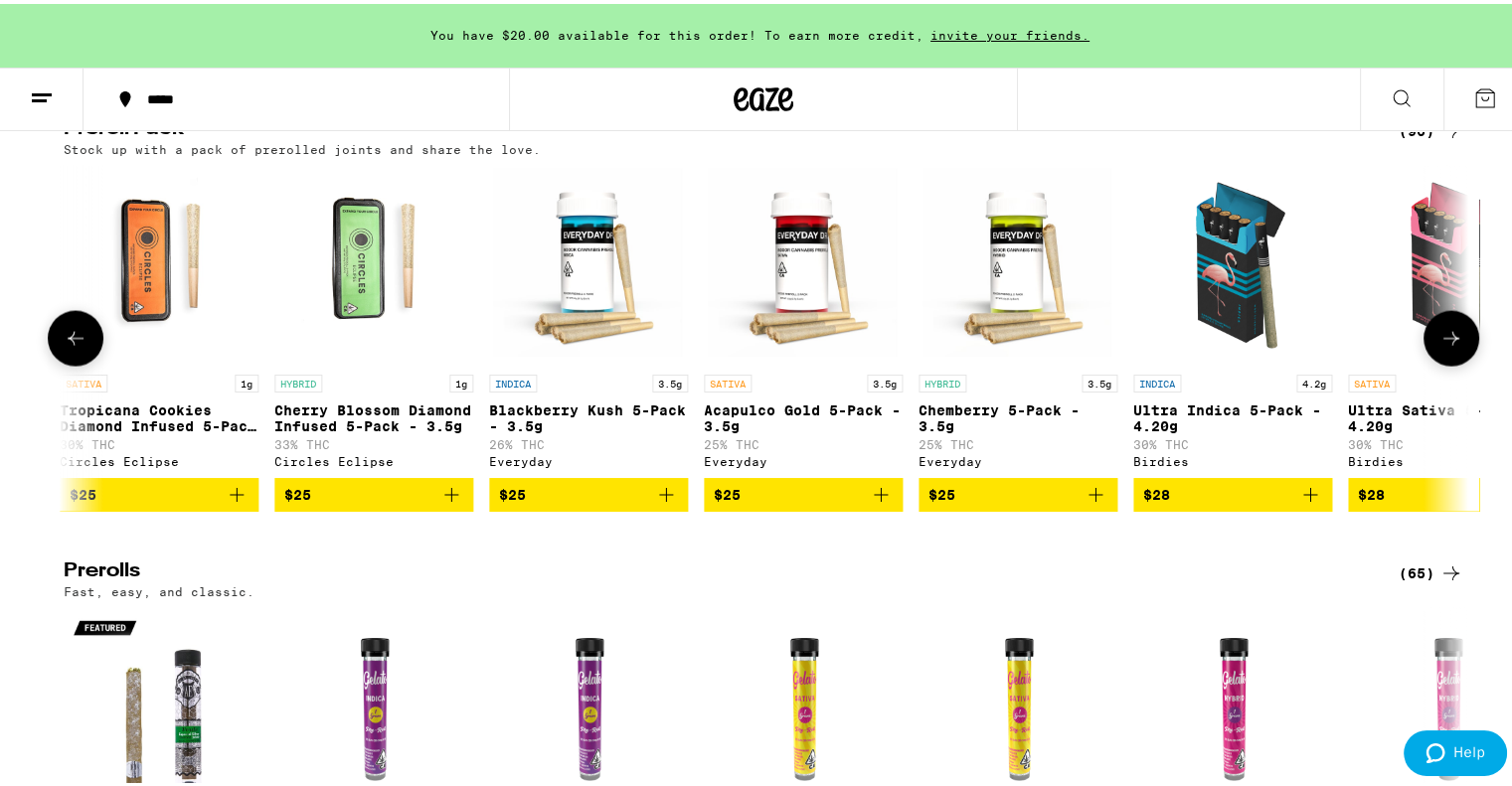 click at bounding box center [1451, 335] 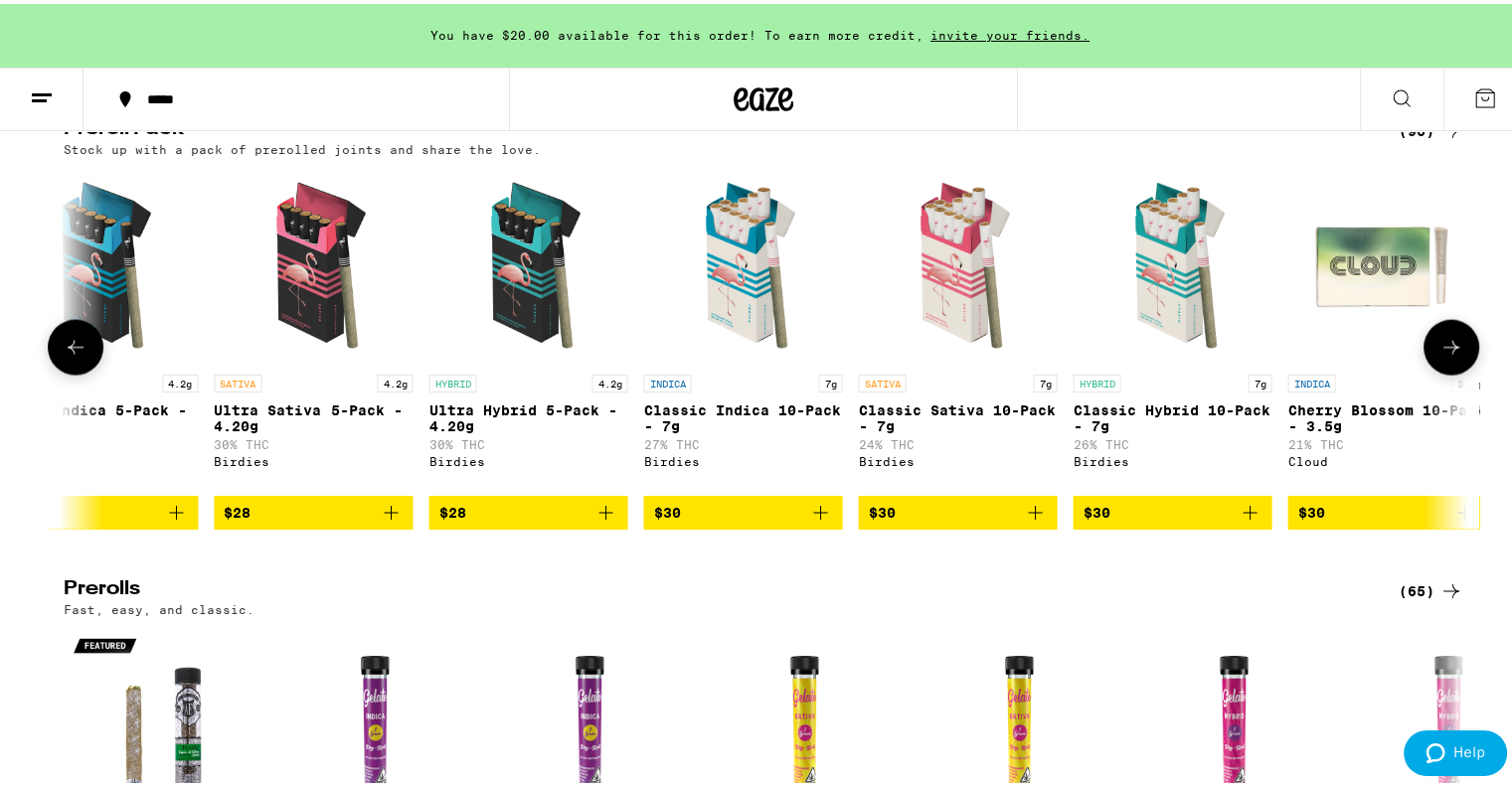 scroll, scrollTop: 0, scrollLeft: 3550, axis: horizontal 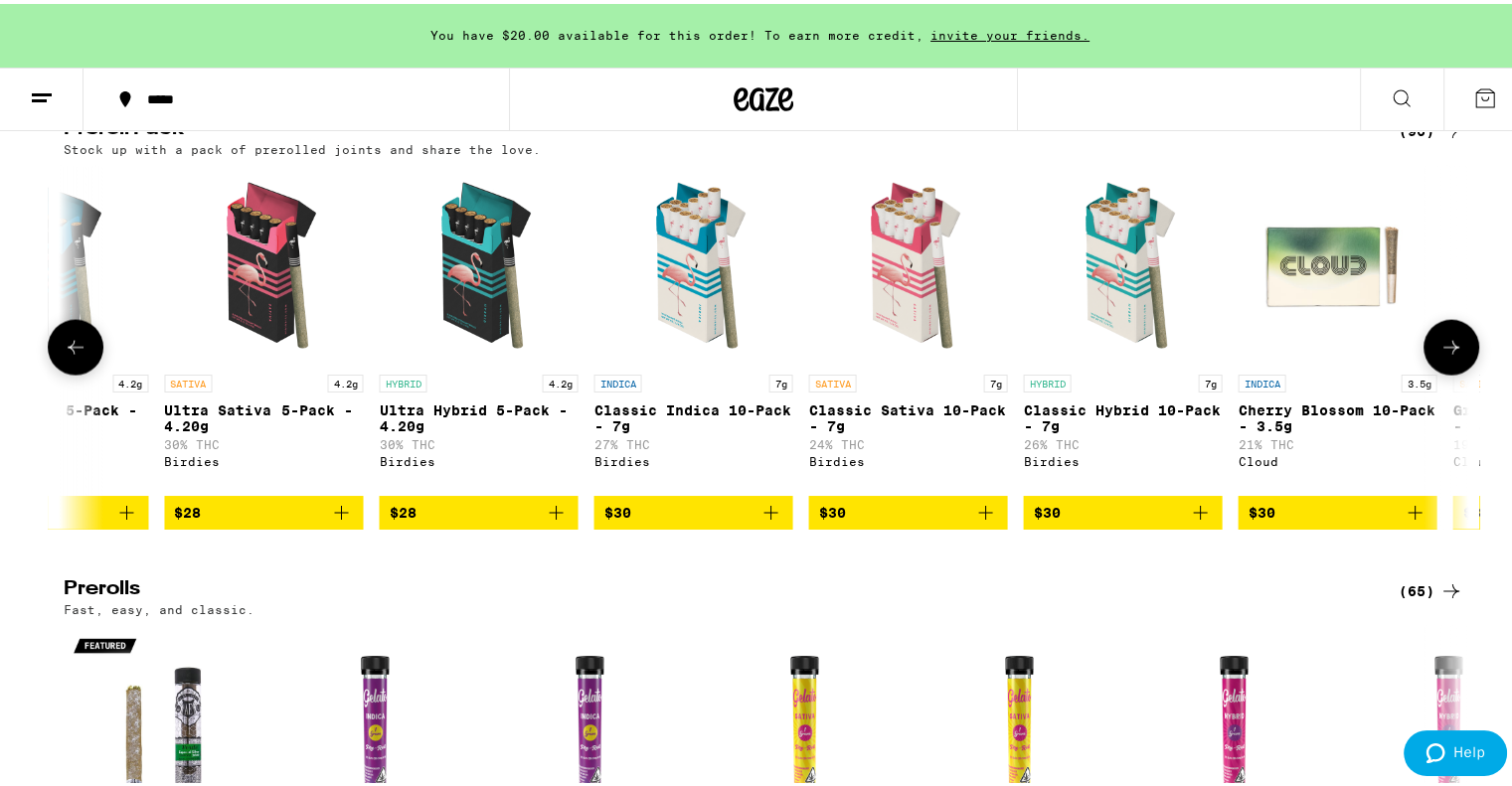 click at bounding box center [1451, 344] 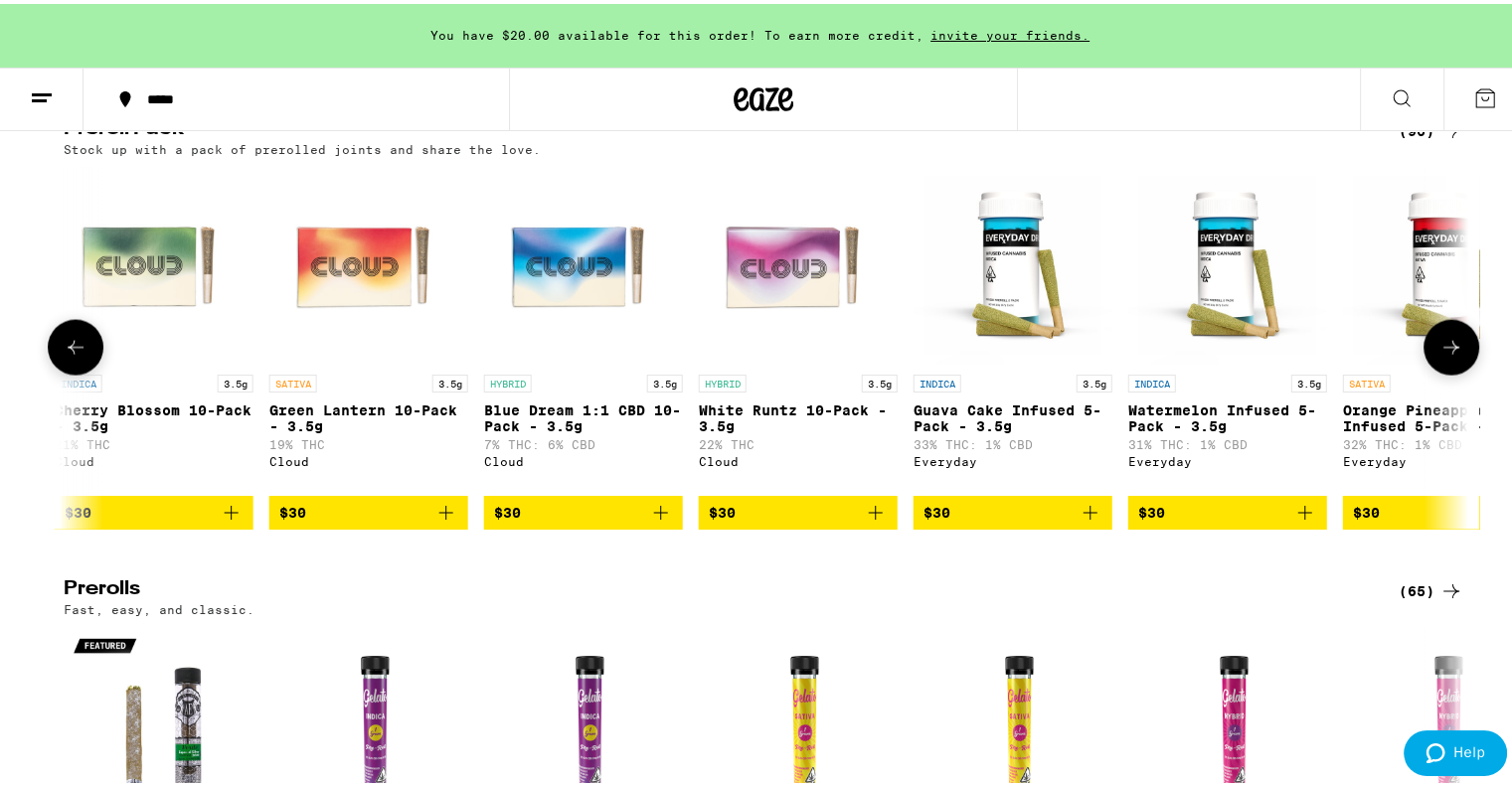 click 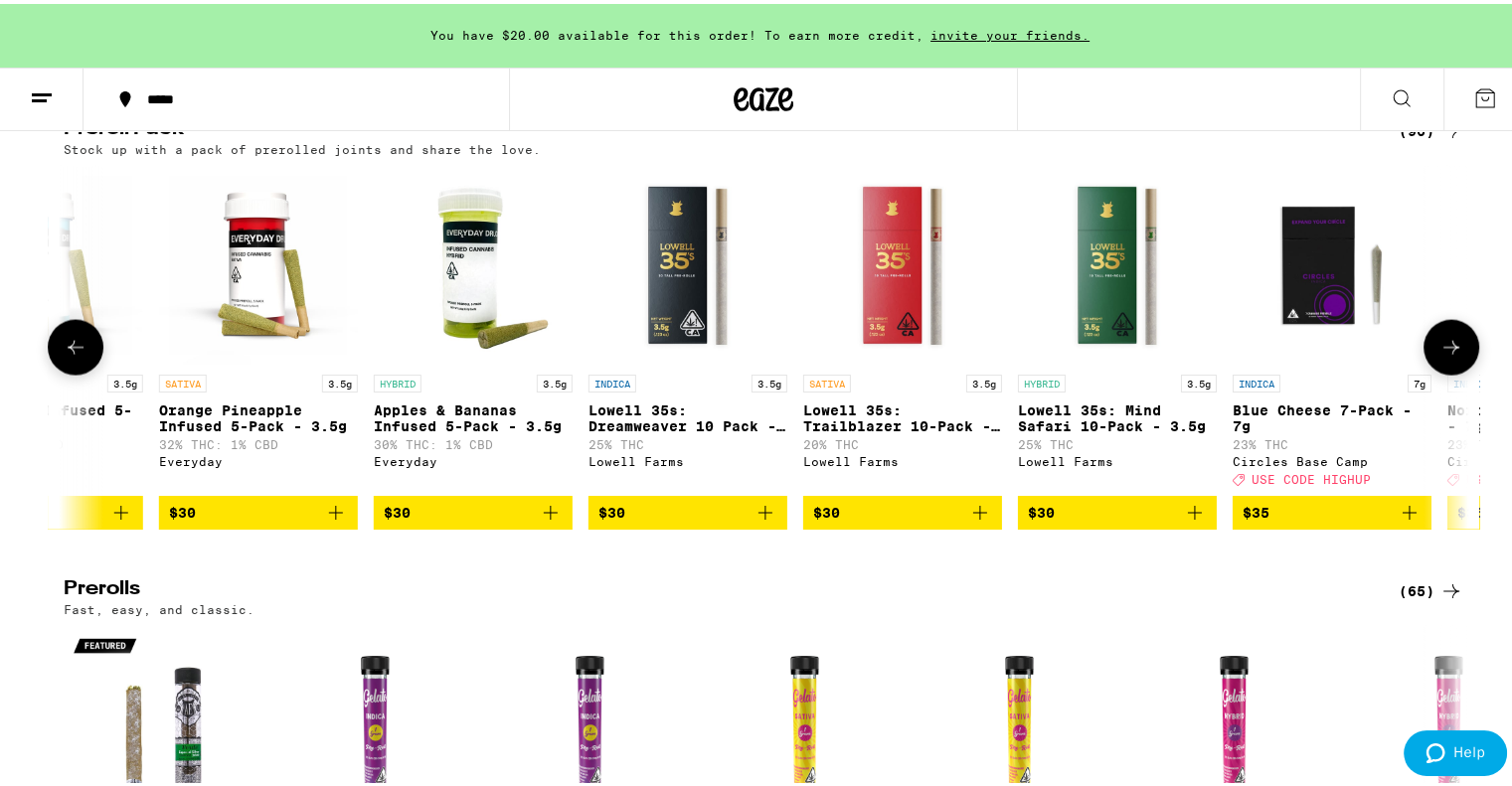 click 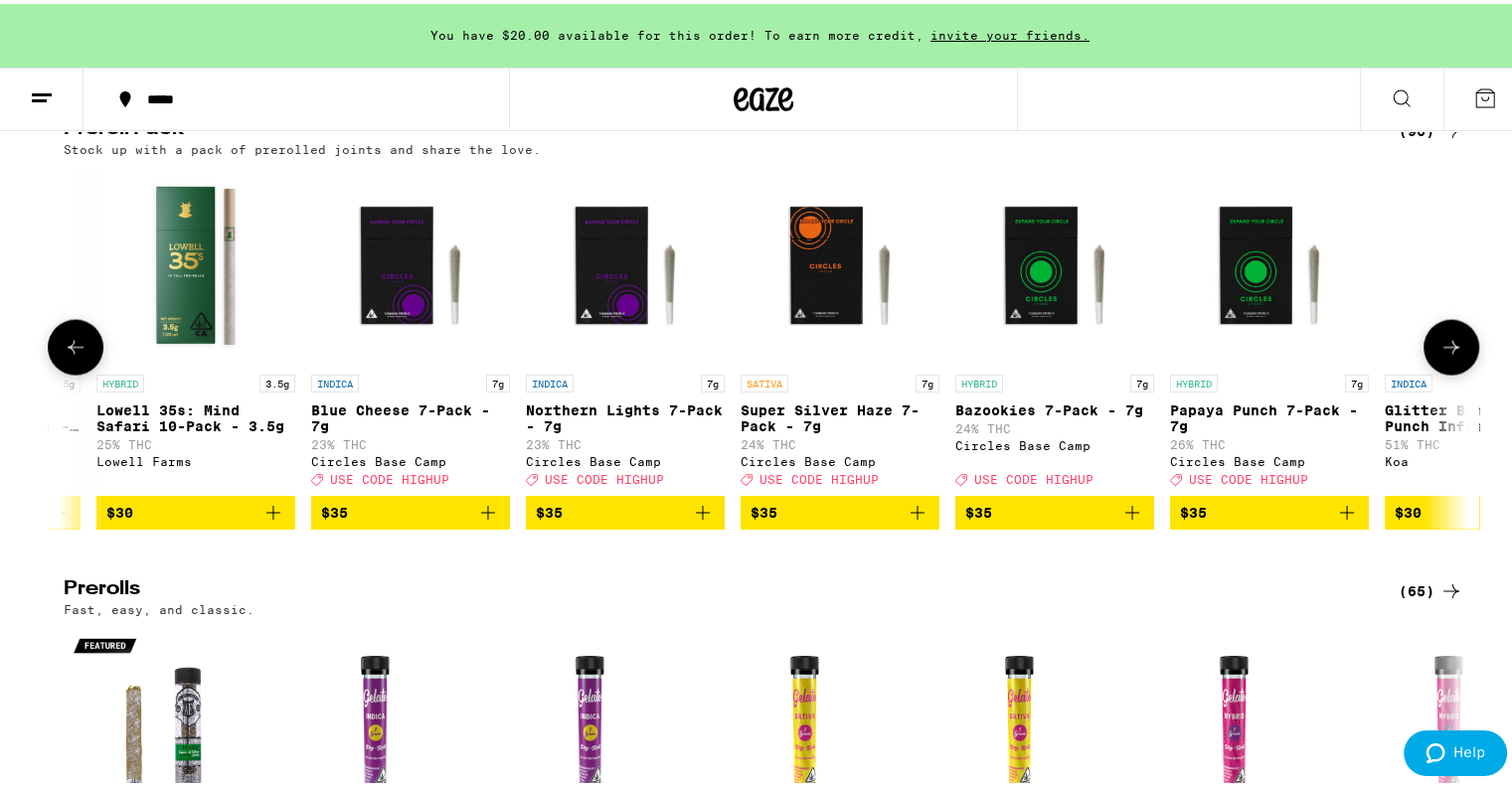 scroll, scrollTop: 0, scrollLeft: 7100, axis: horizontal 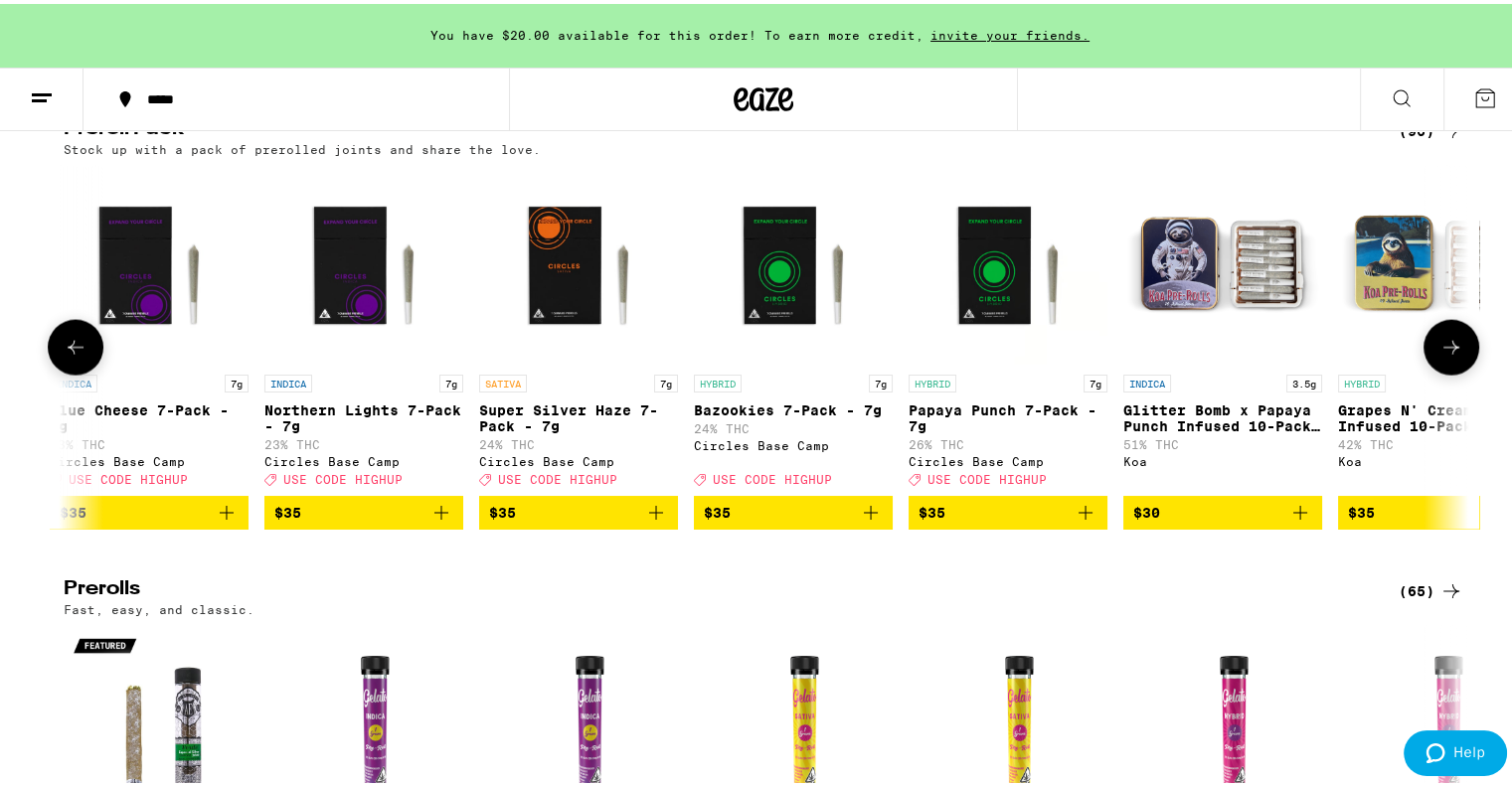 click at bounding box center (1451, 344) 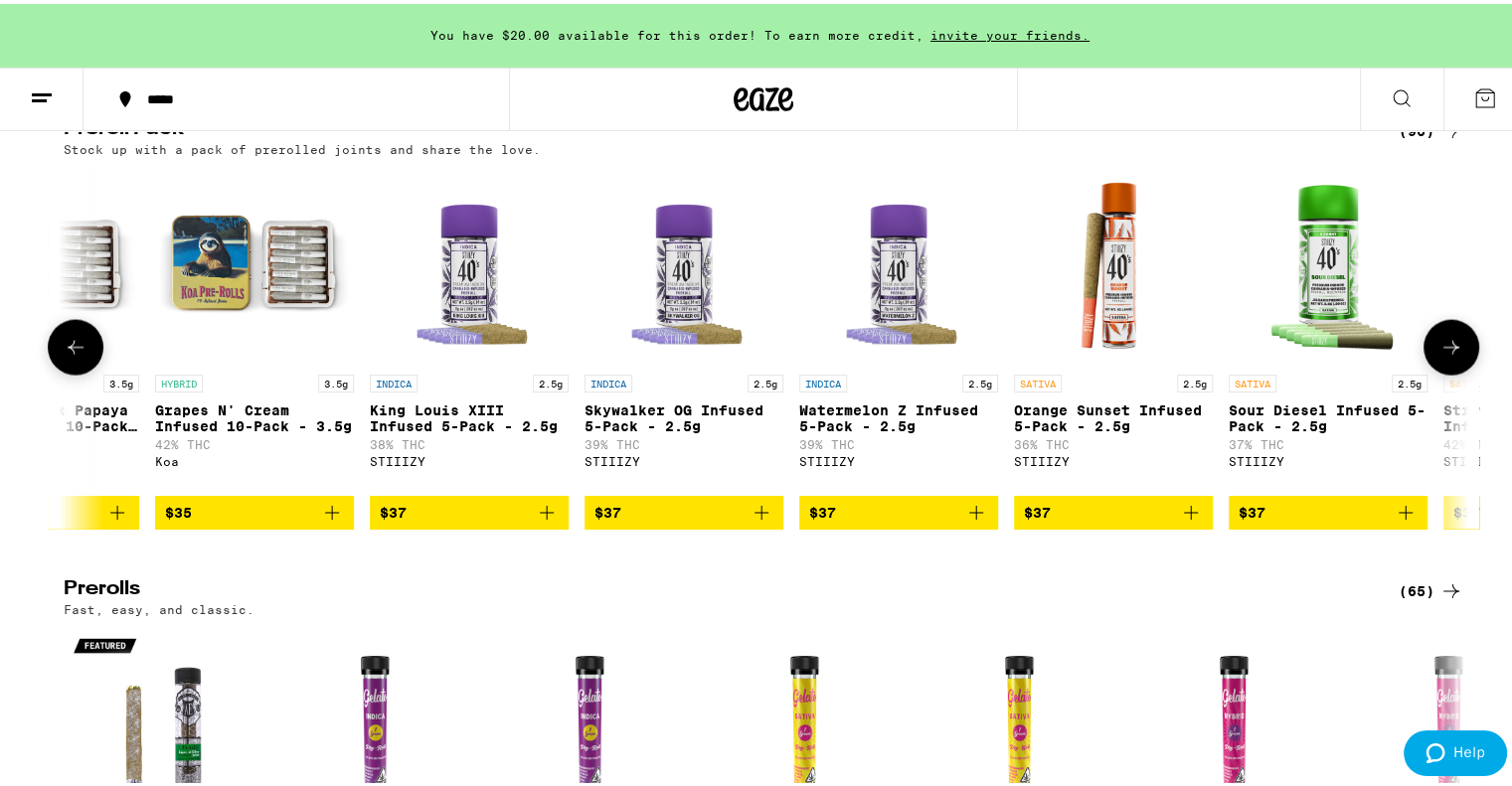click at bounding box center (1451, 344) 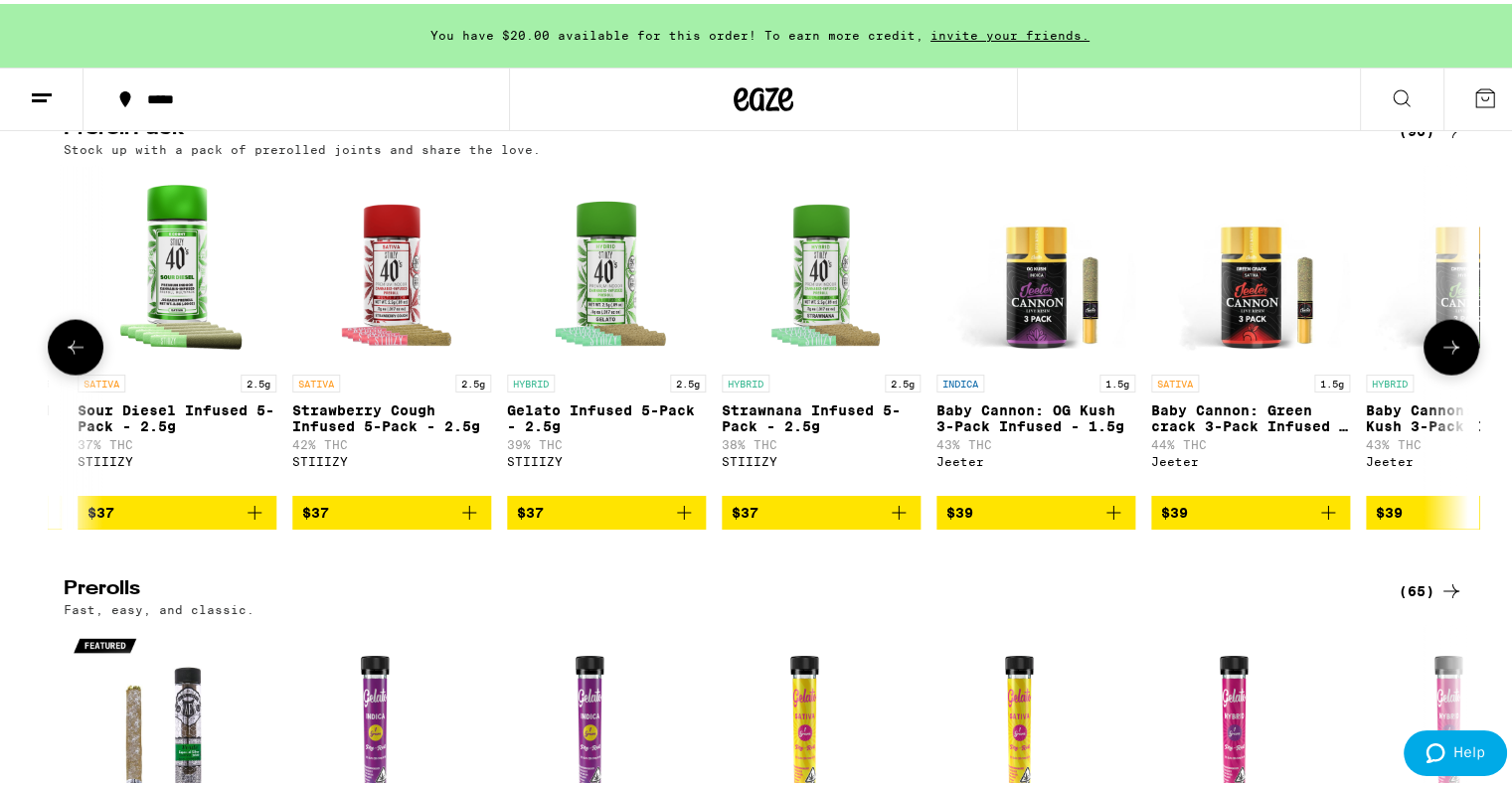 scroll, scrollTop: 0, scrollLeft: 9467, axis: horizontal 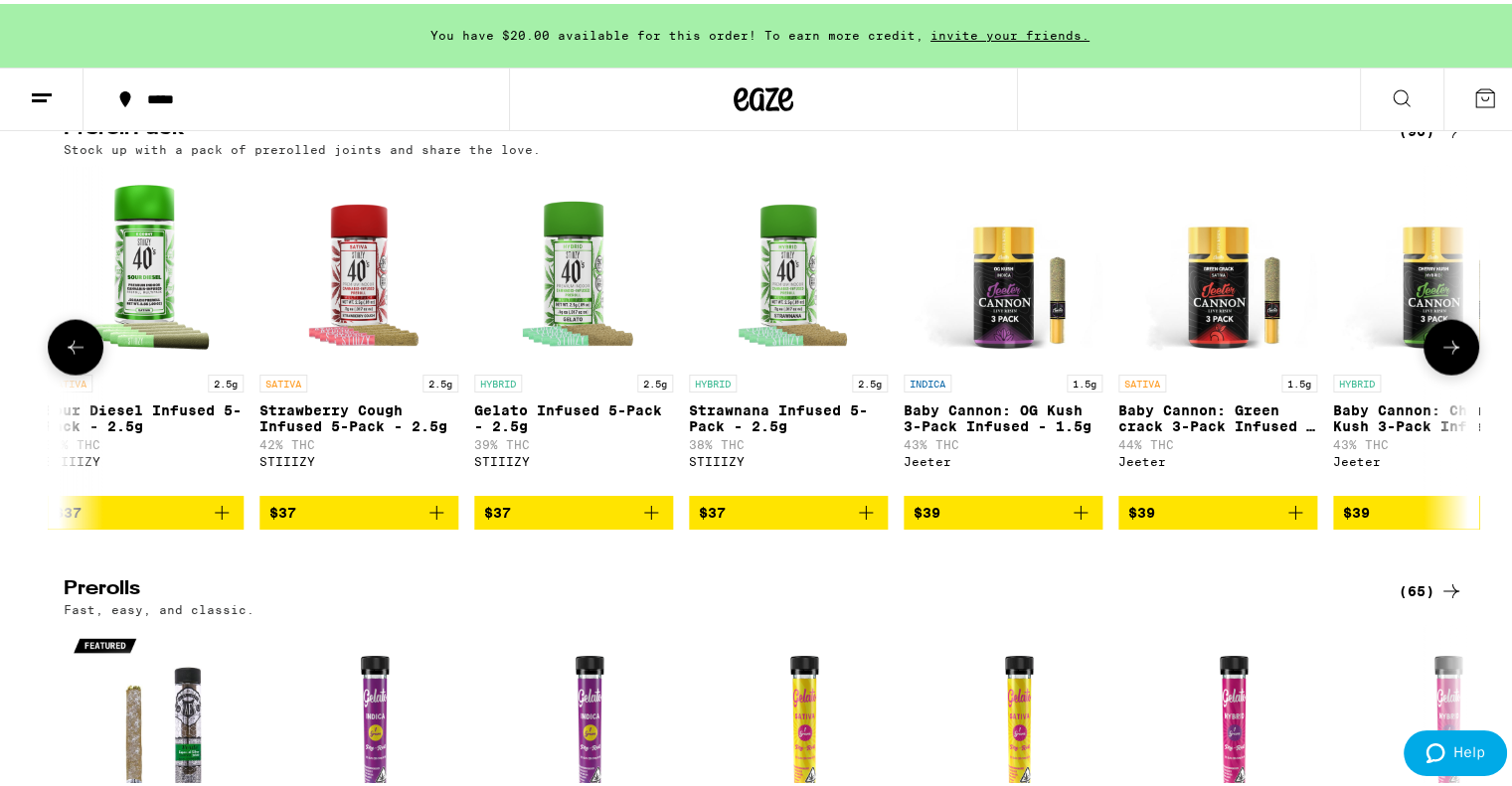 click at bounding box center [1451, 344] 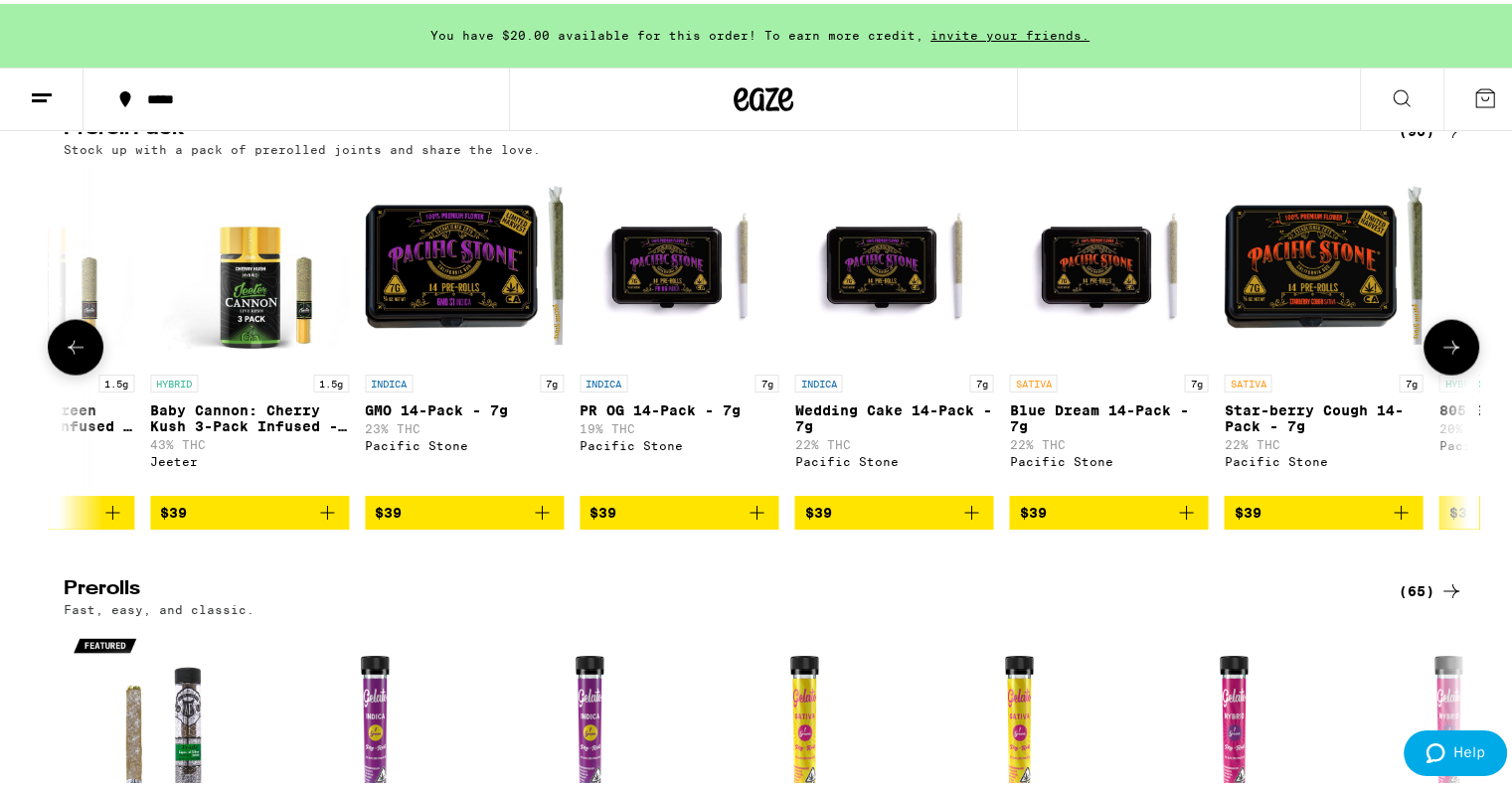 click at bounding box center [1451, 344] 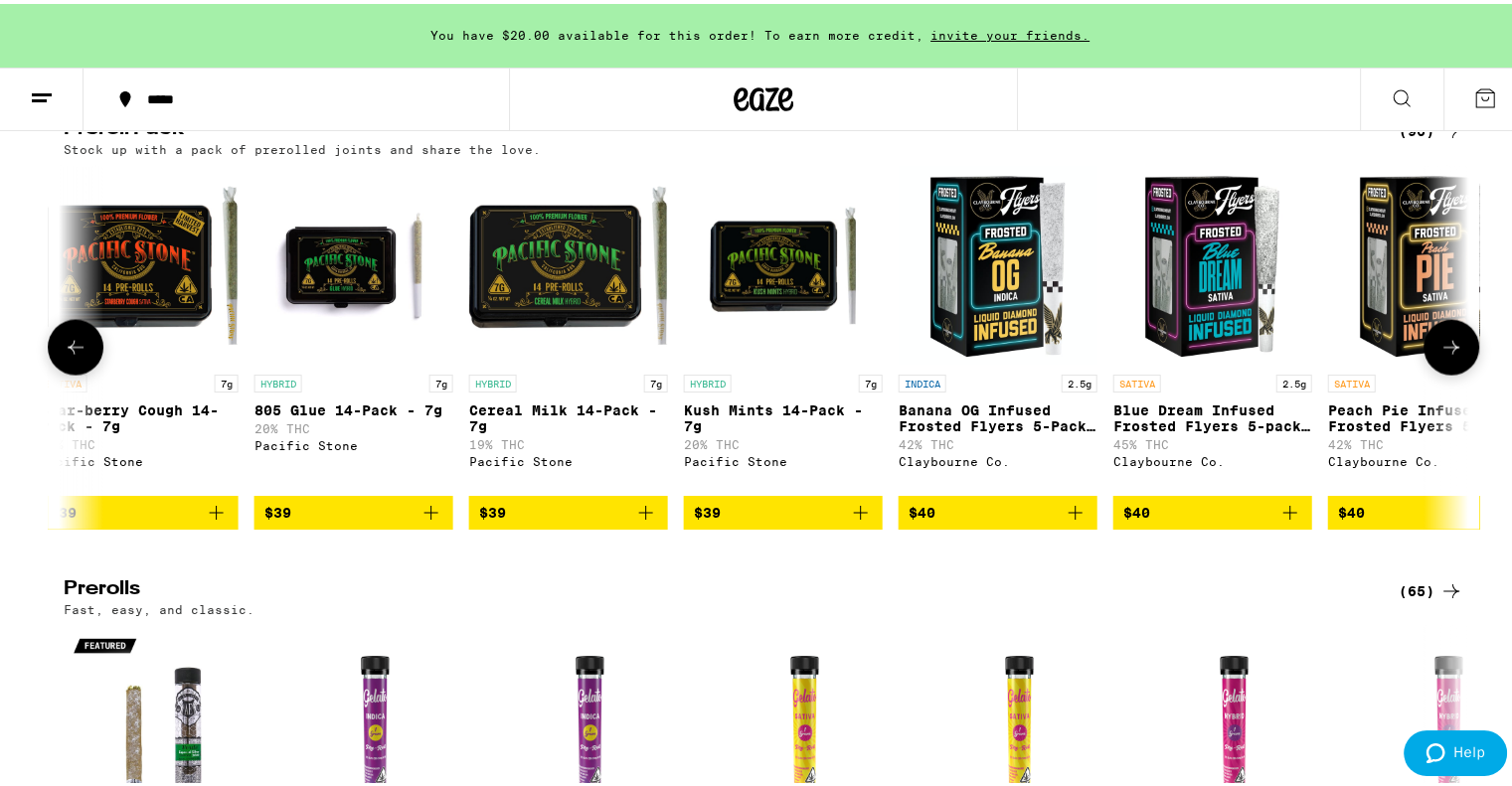 click at bounding box center [1451, 344] 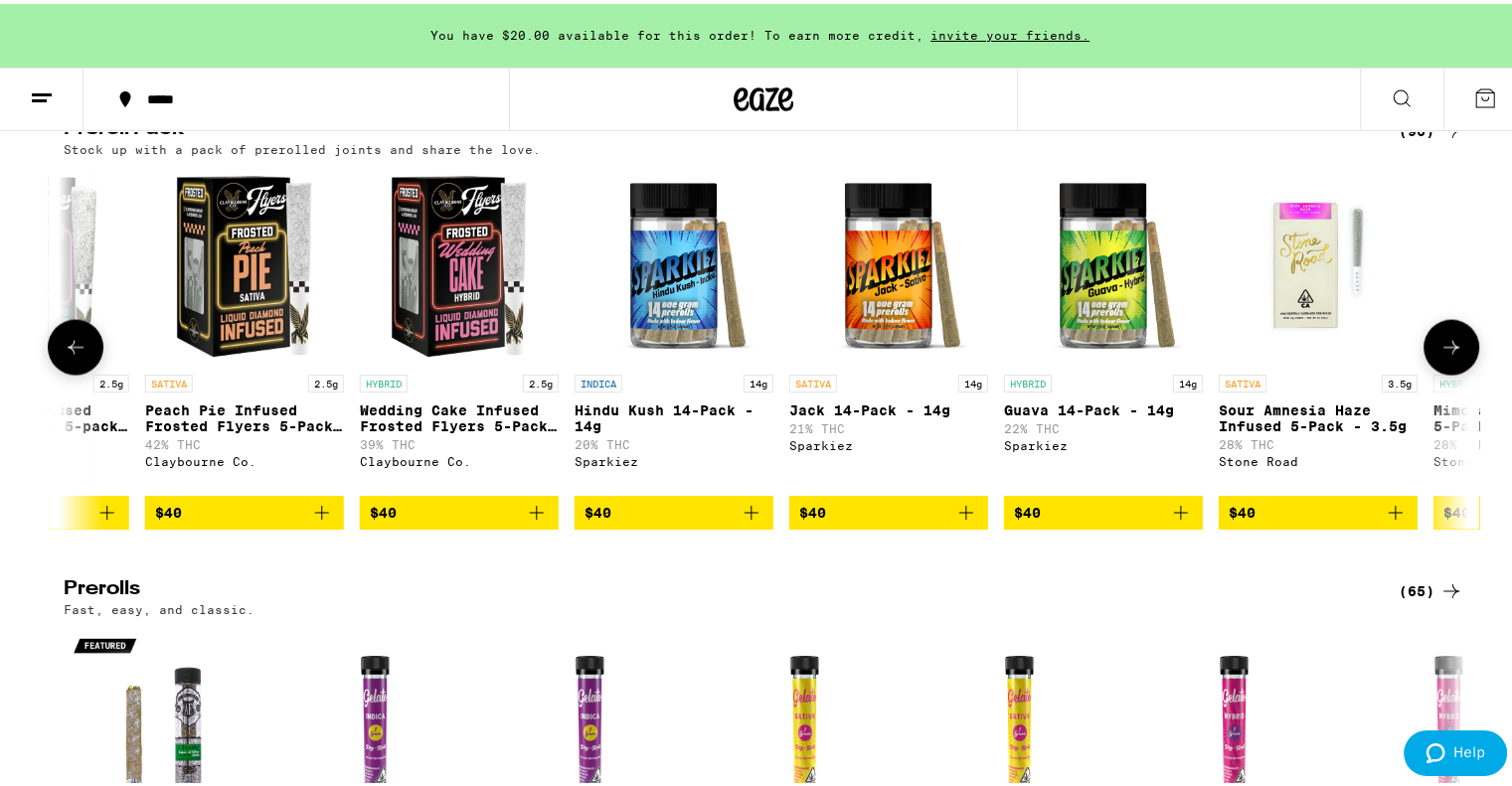 click at bounding box center (1451, 344) 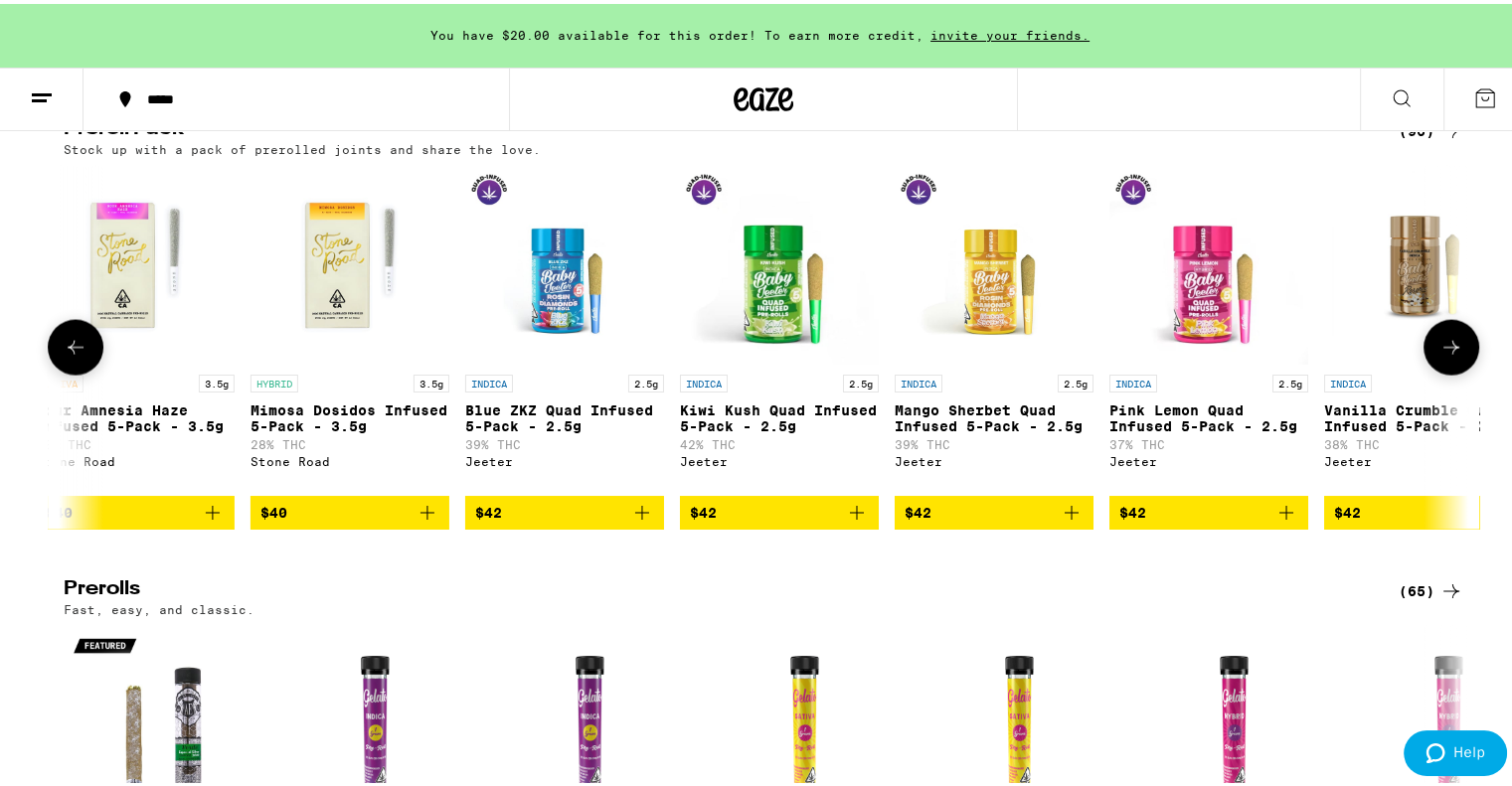 click at bounding box center [1451, 344] 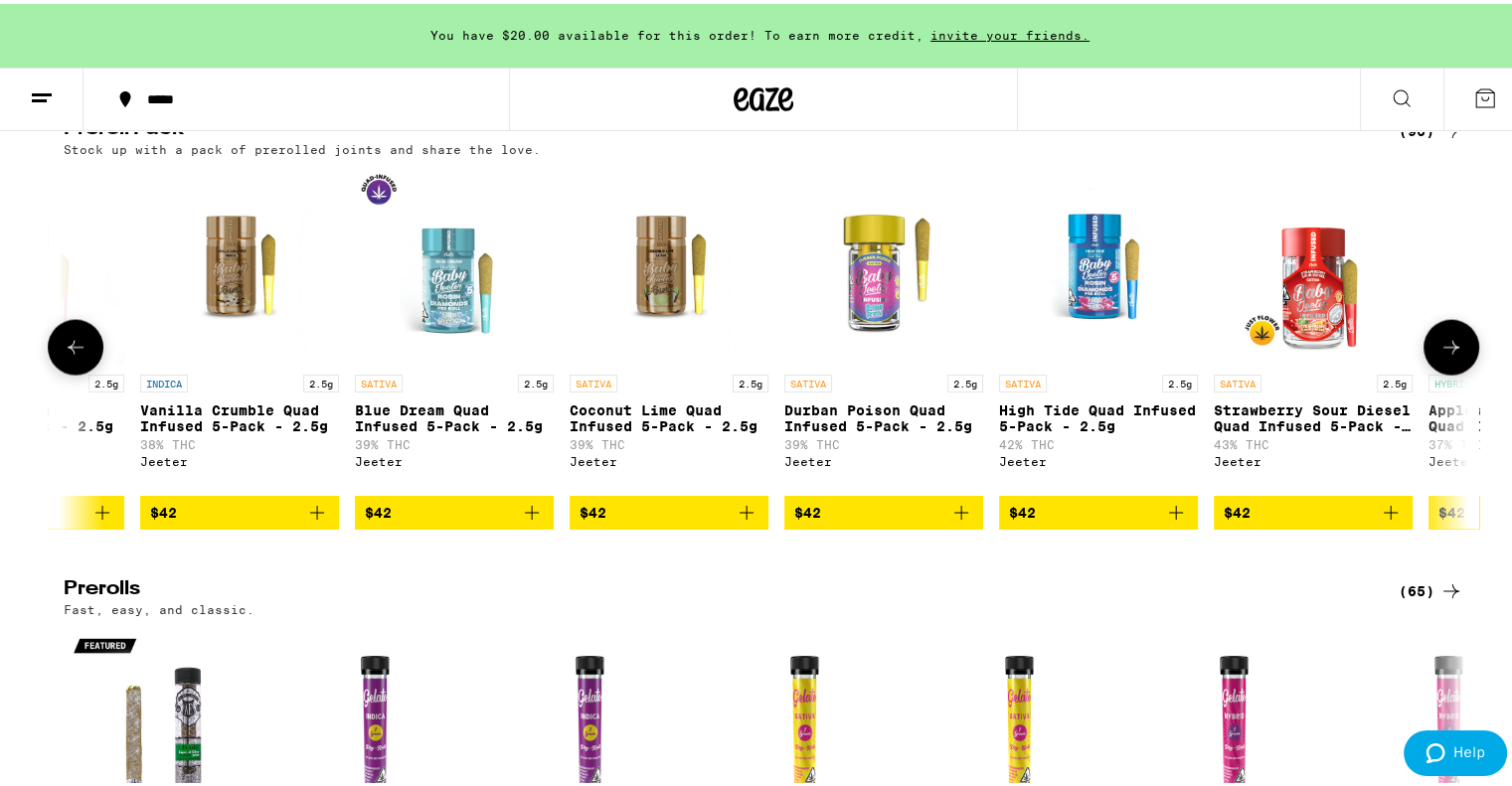 click at bounding box center (1451, 344) 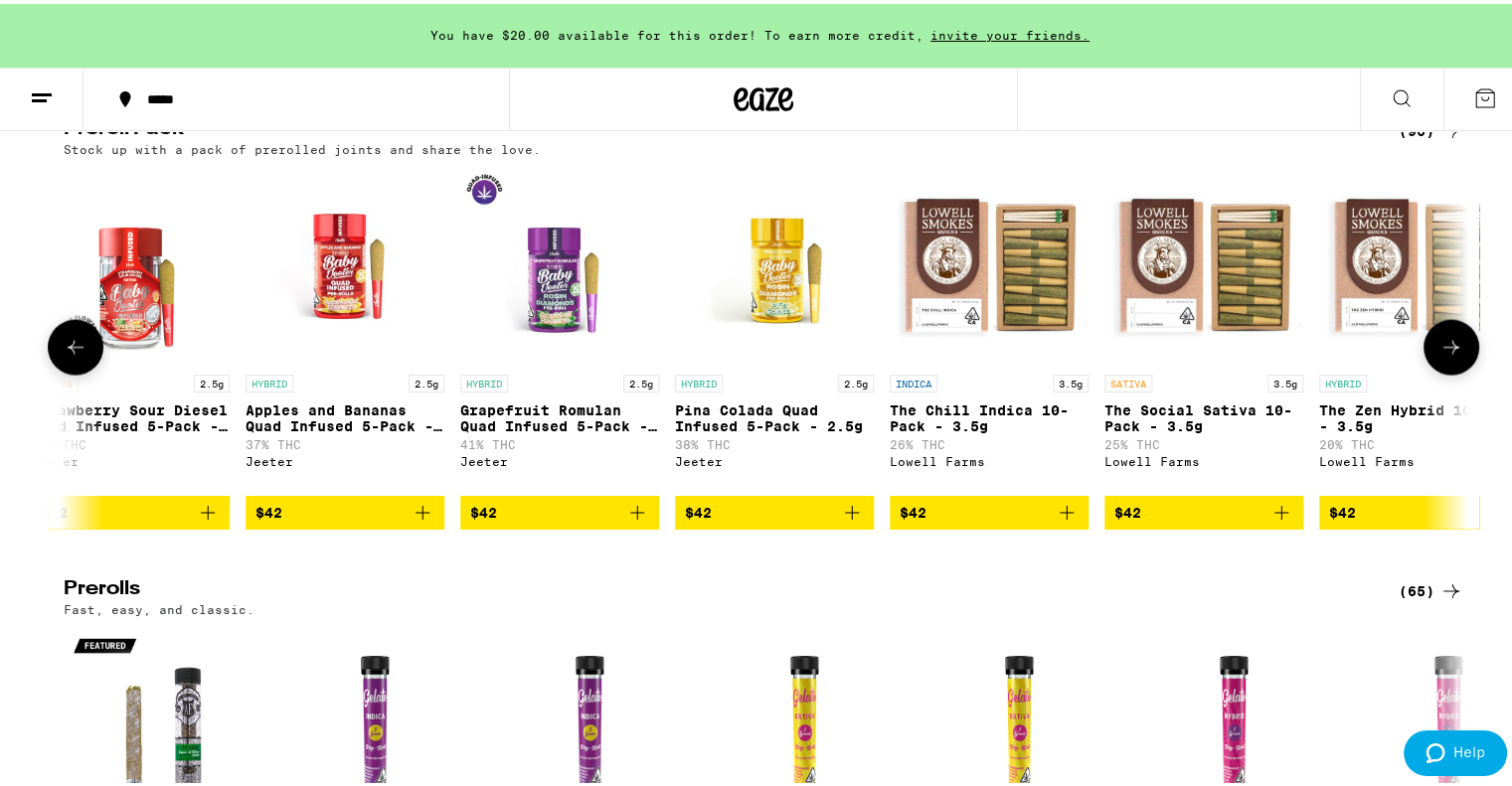 click at bounding box center [1451, 344] 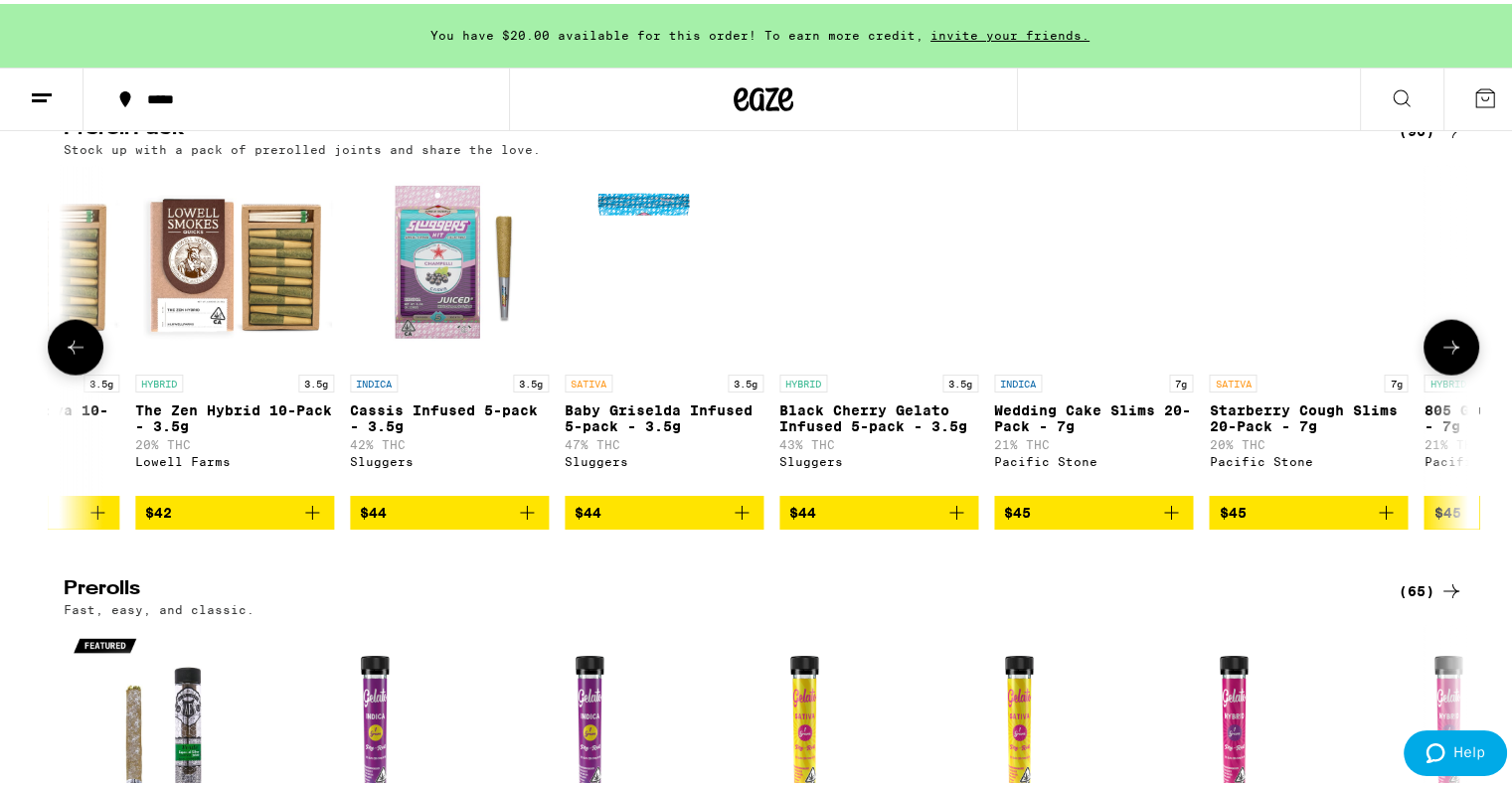 click at bounding box center (1451, 344) 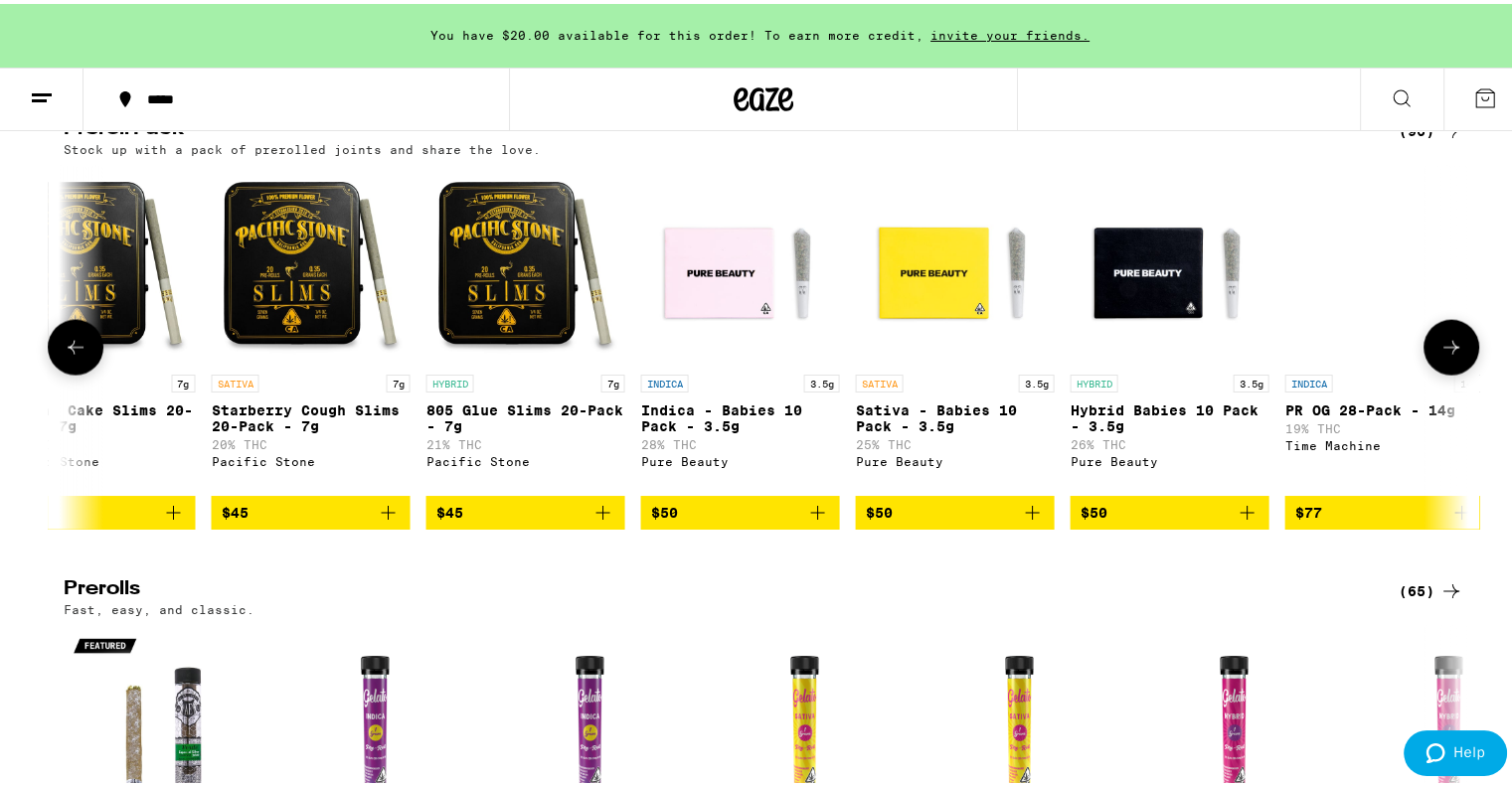 scroll, scrollTop: 0, scrollLeft: 18933, axis: horizontal 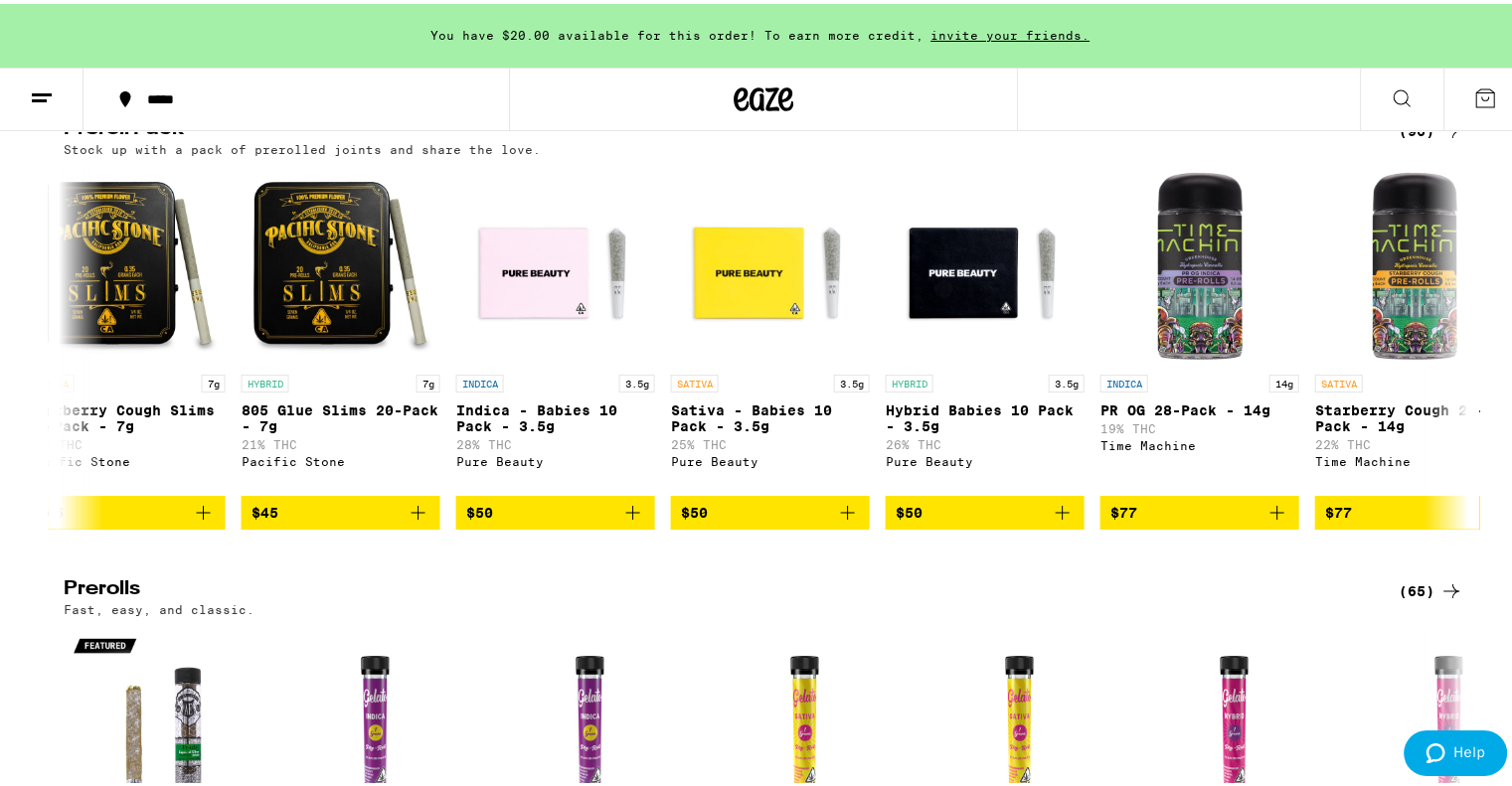 click on "(96)" at bounding box center (1430, 127) 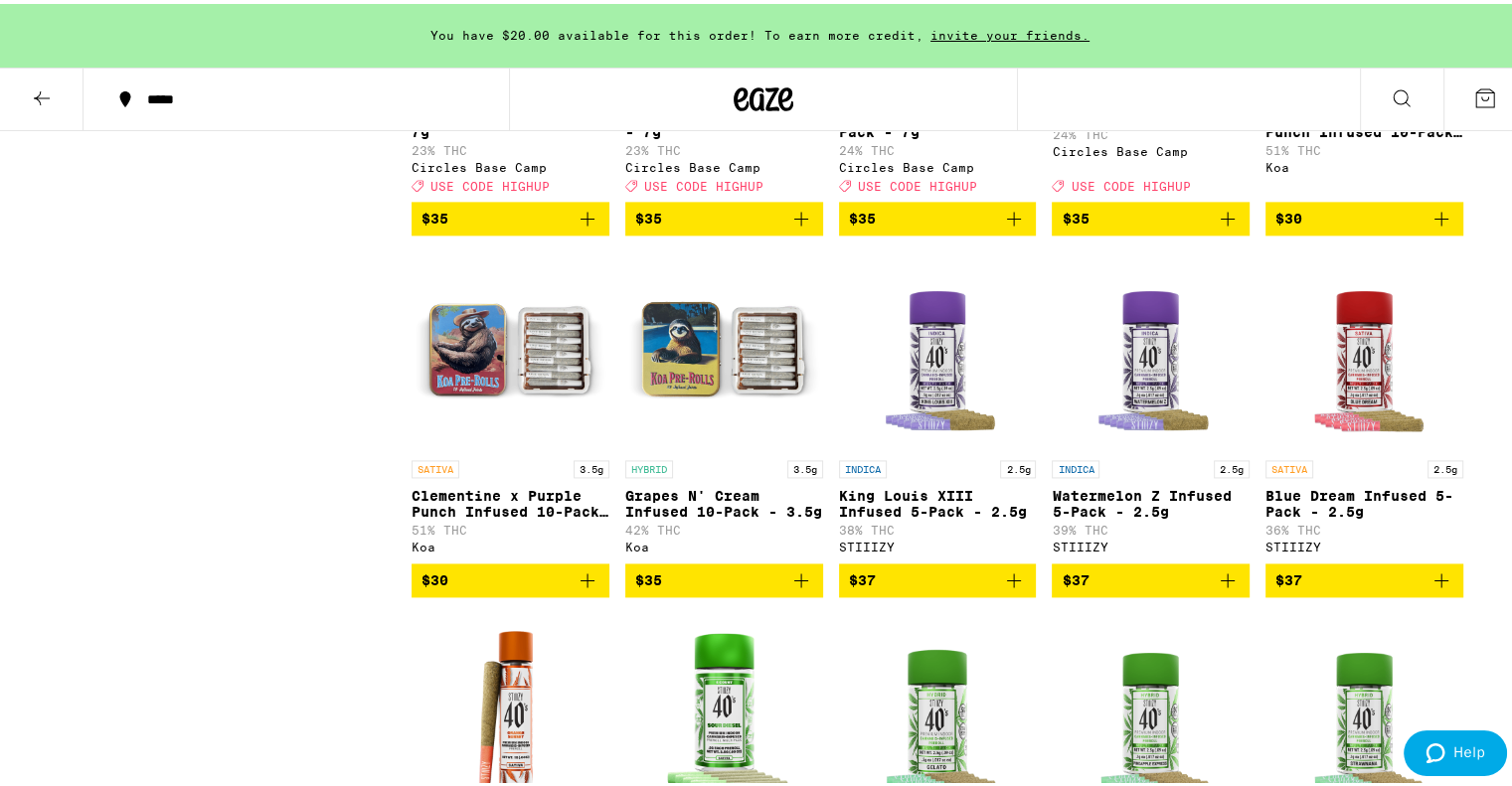 scroll, scrollTop: 2639, scrollLeft: 0, axis: vertical 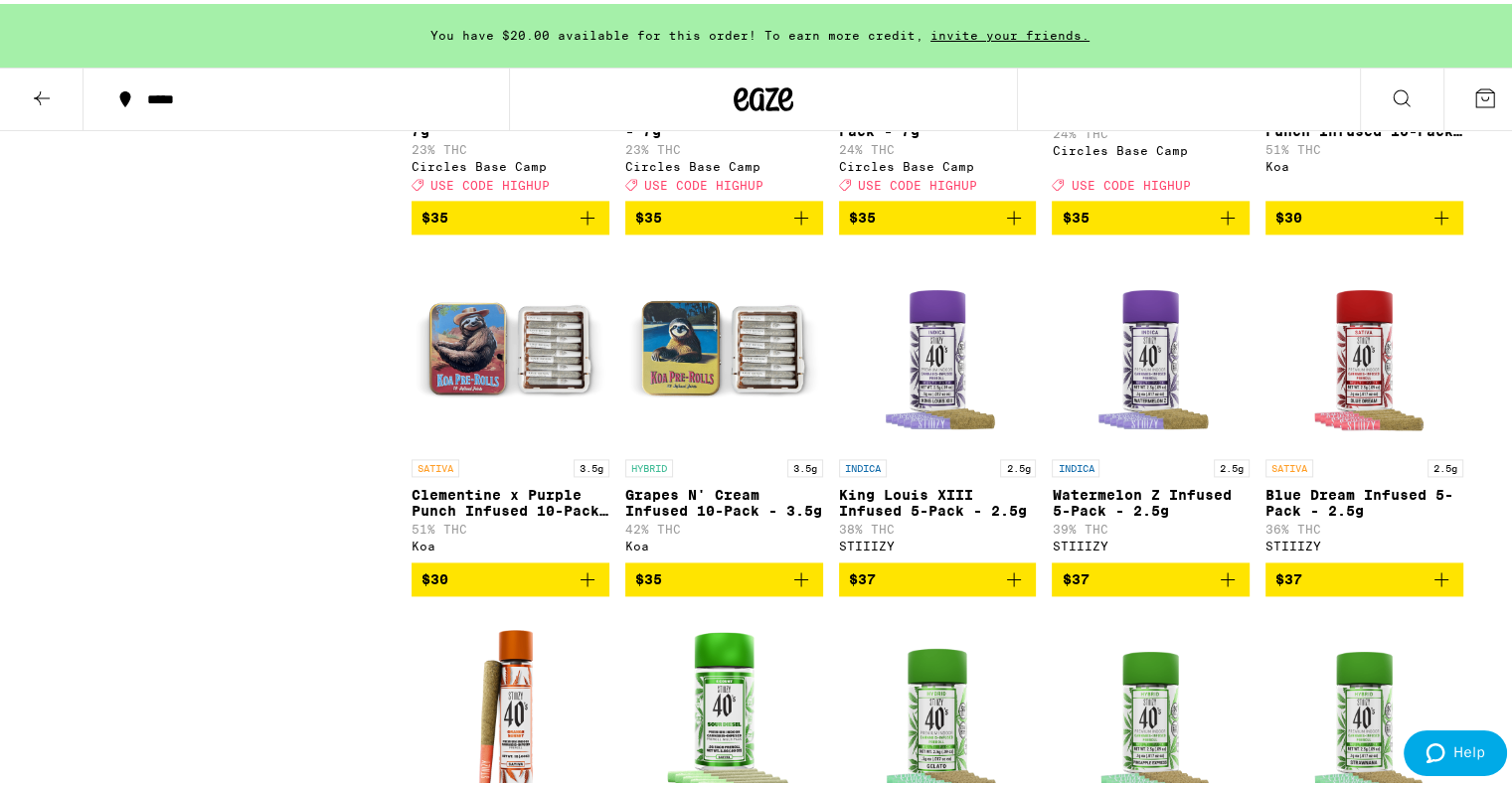 click 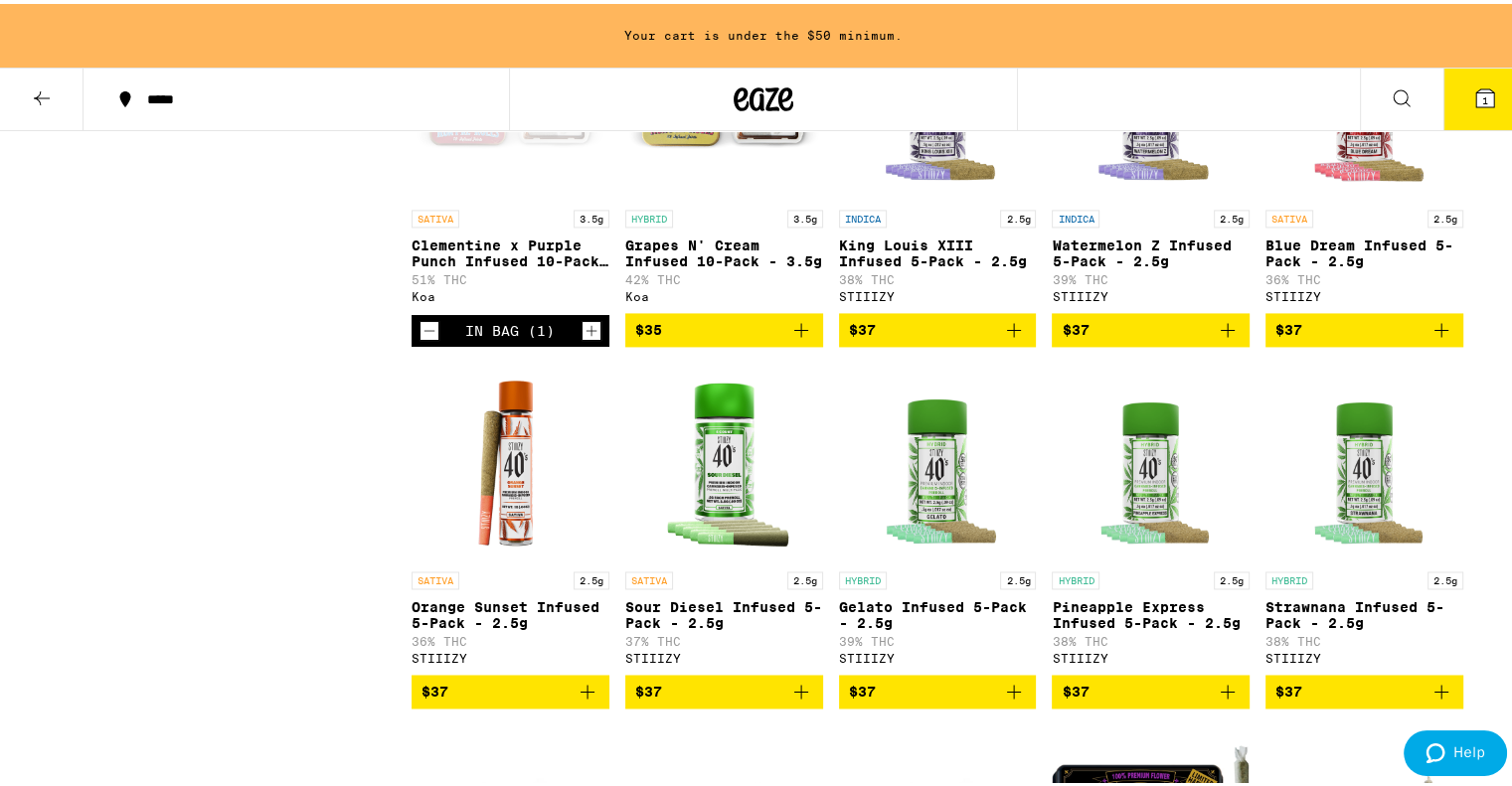scroll, scrollTop: 2856, scrollLeft: 0, axis: vertical 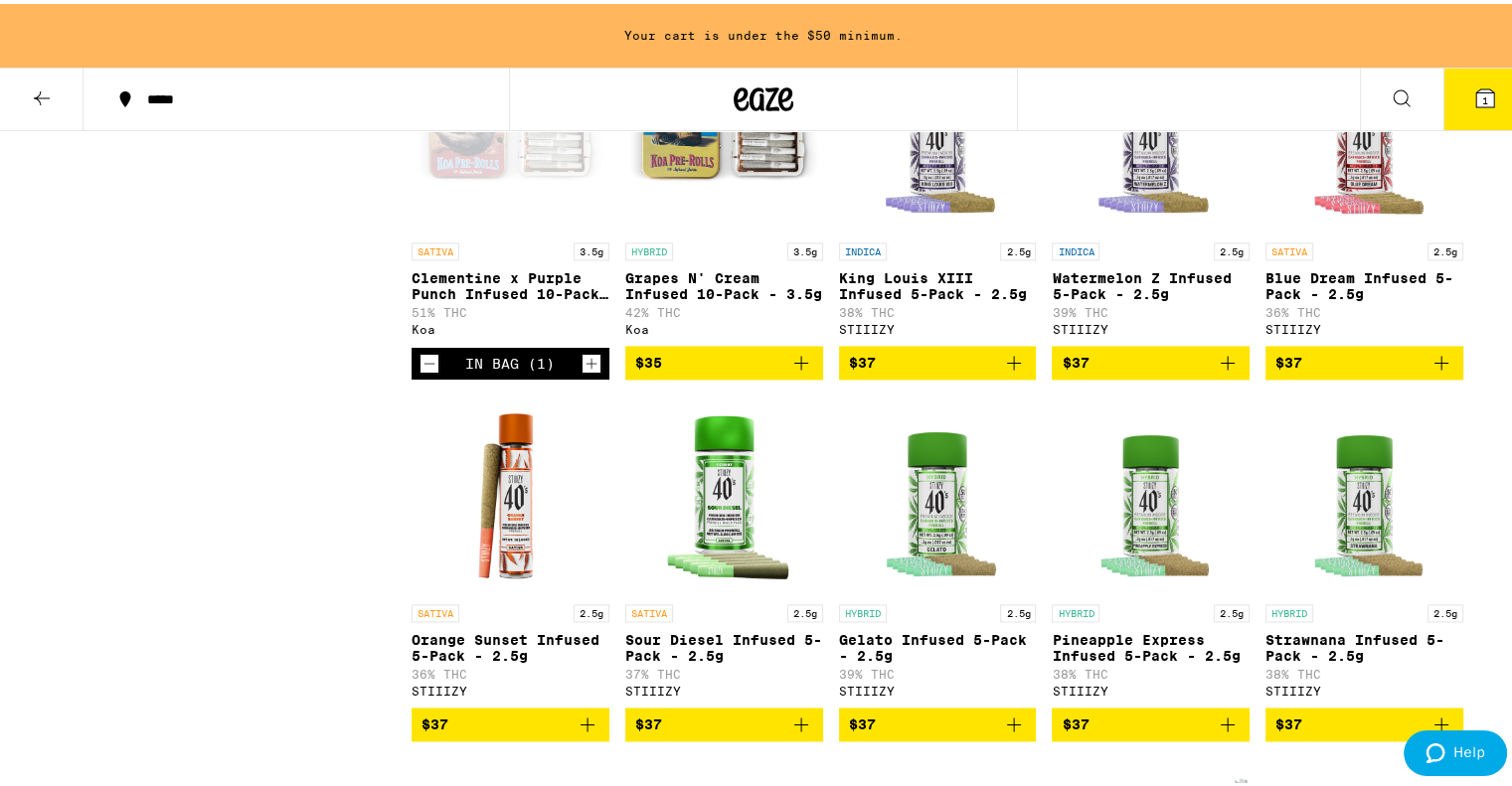click 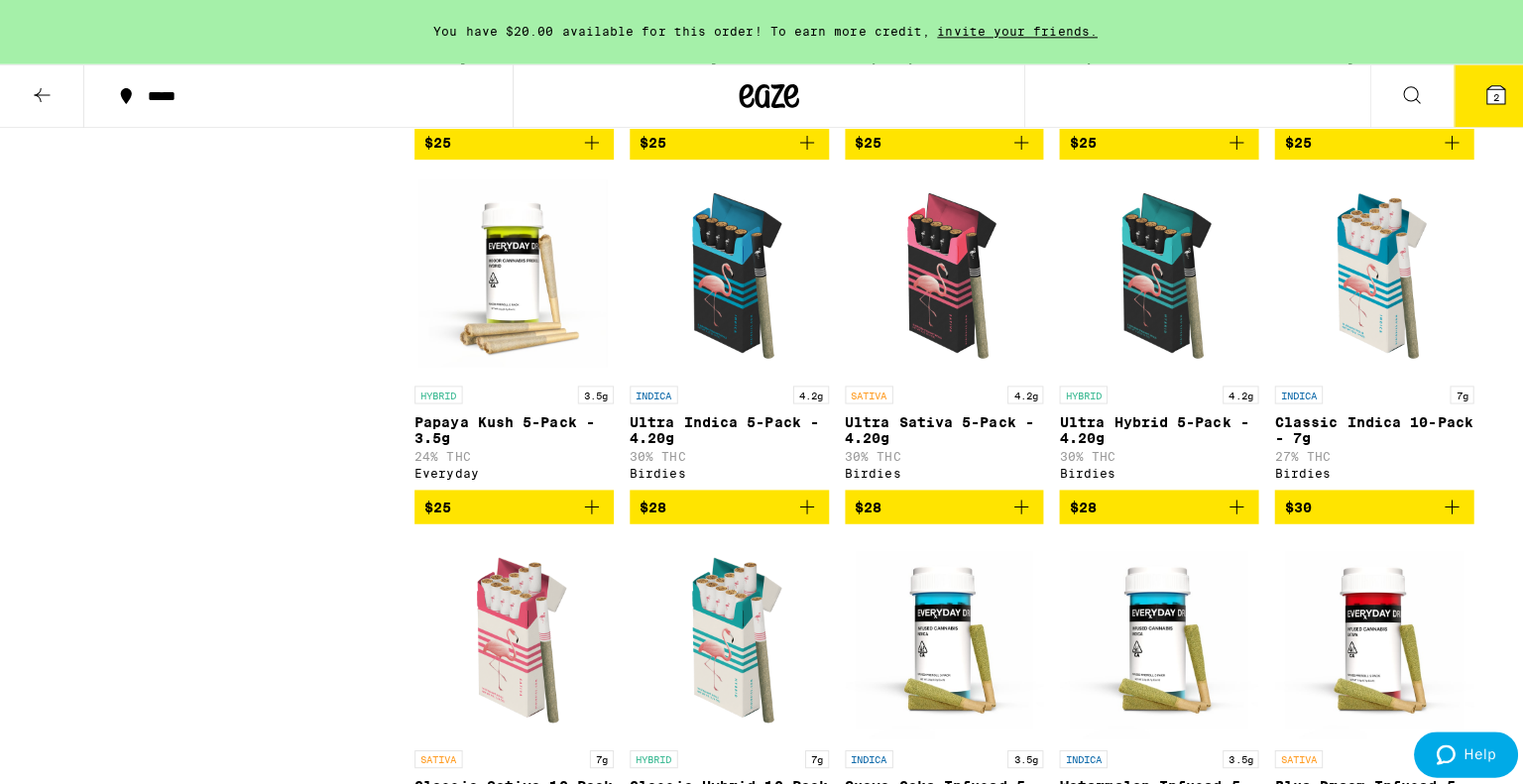 scroll, scrollTop: 1245, scrollLeft: 0, axis: vertical 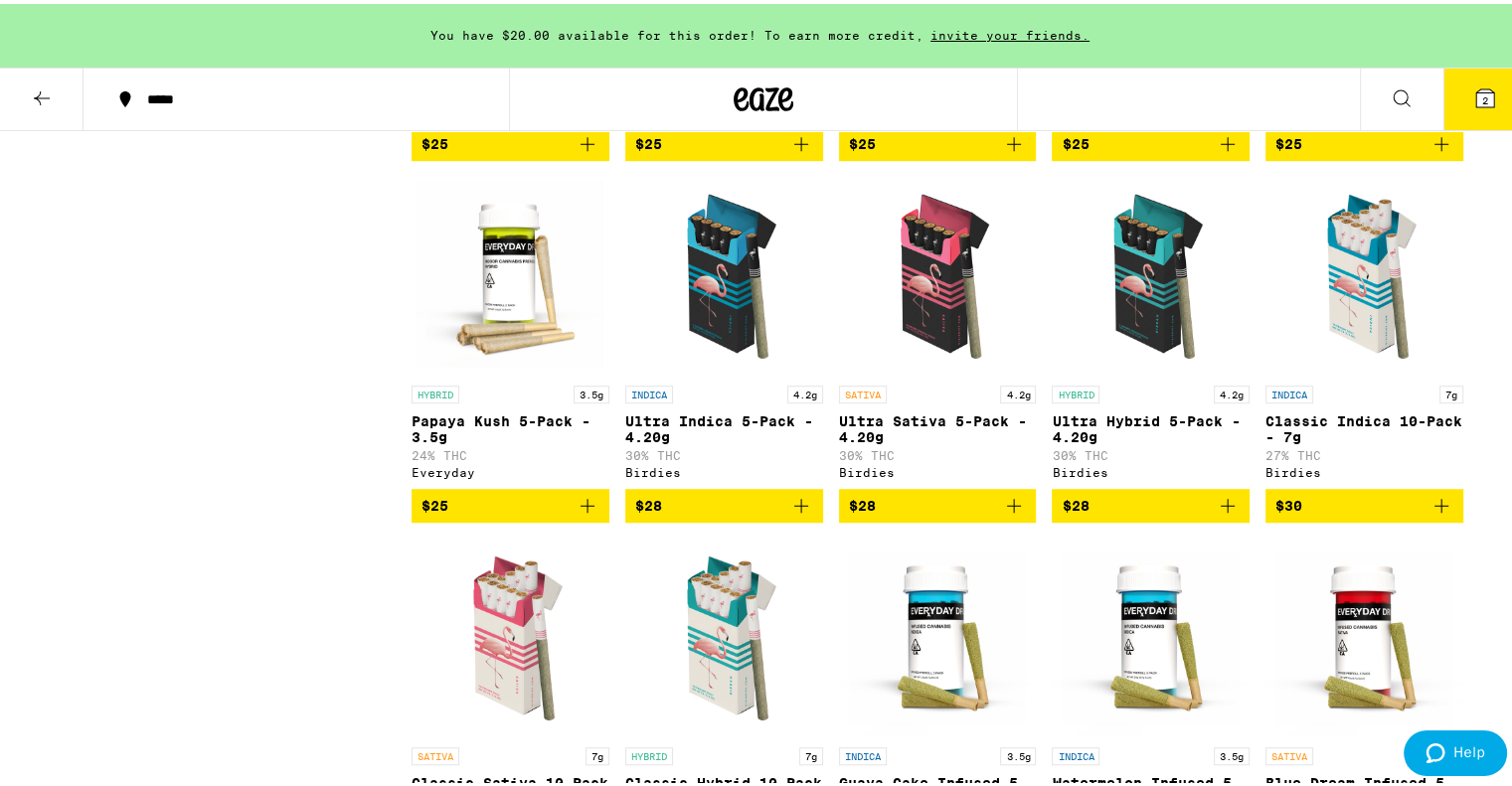 click 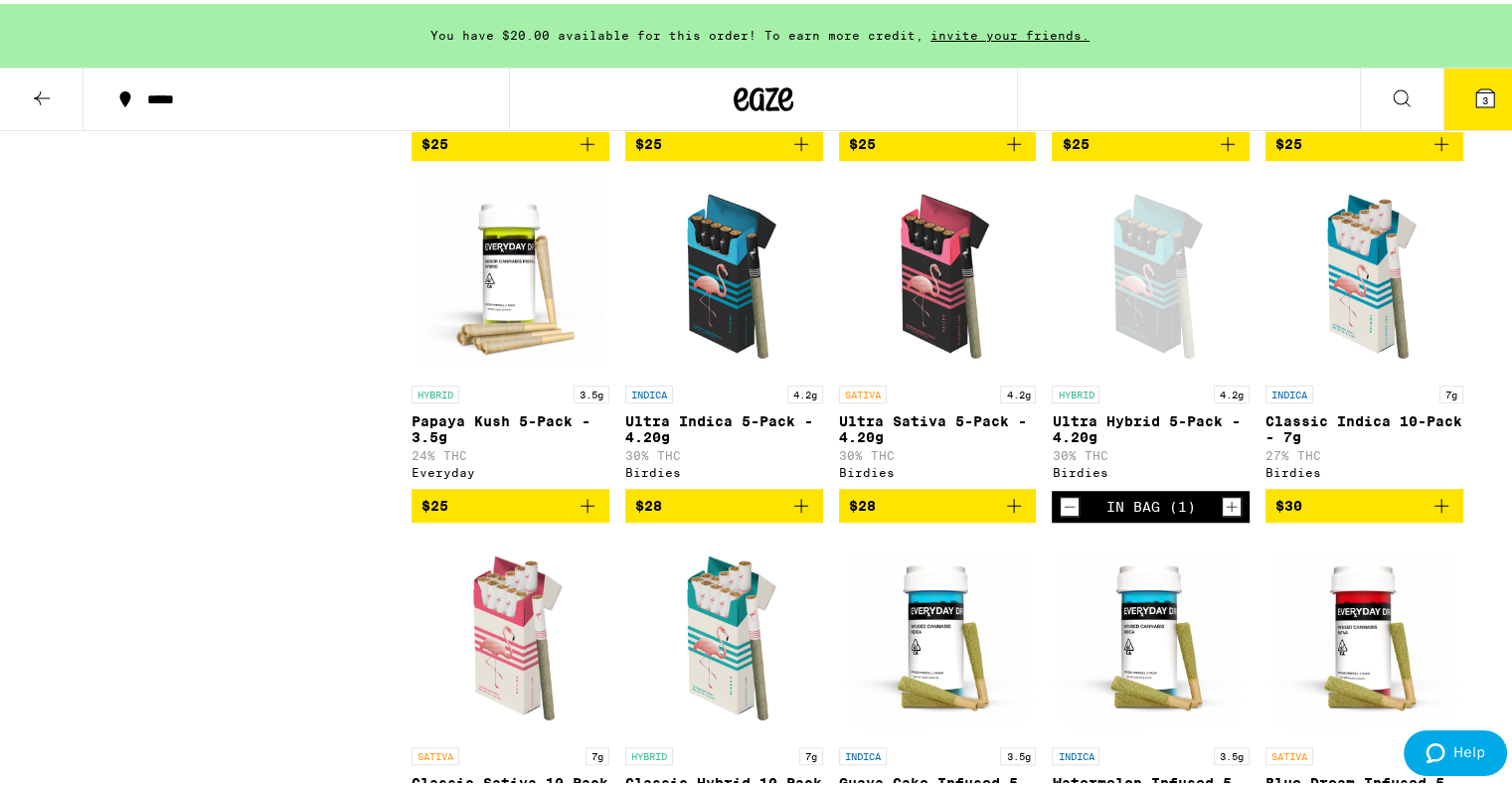 click 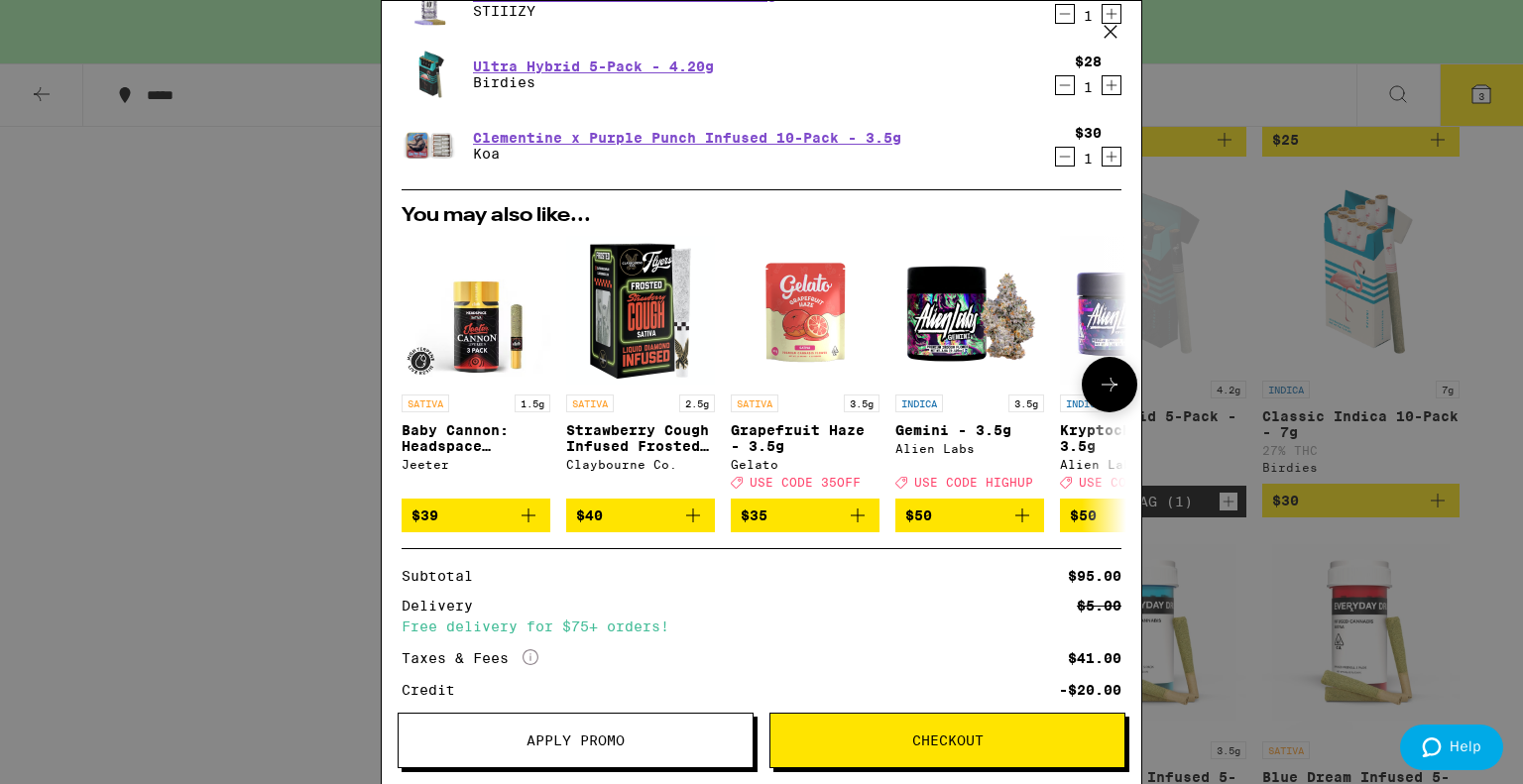 scroll, scrollTop: 167, scrollLeft: 0, axis: vertical 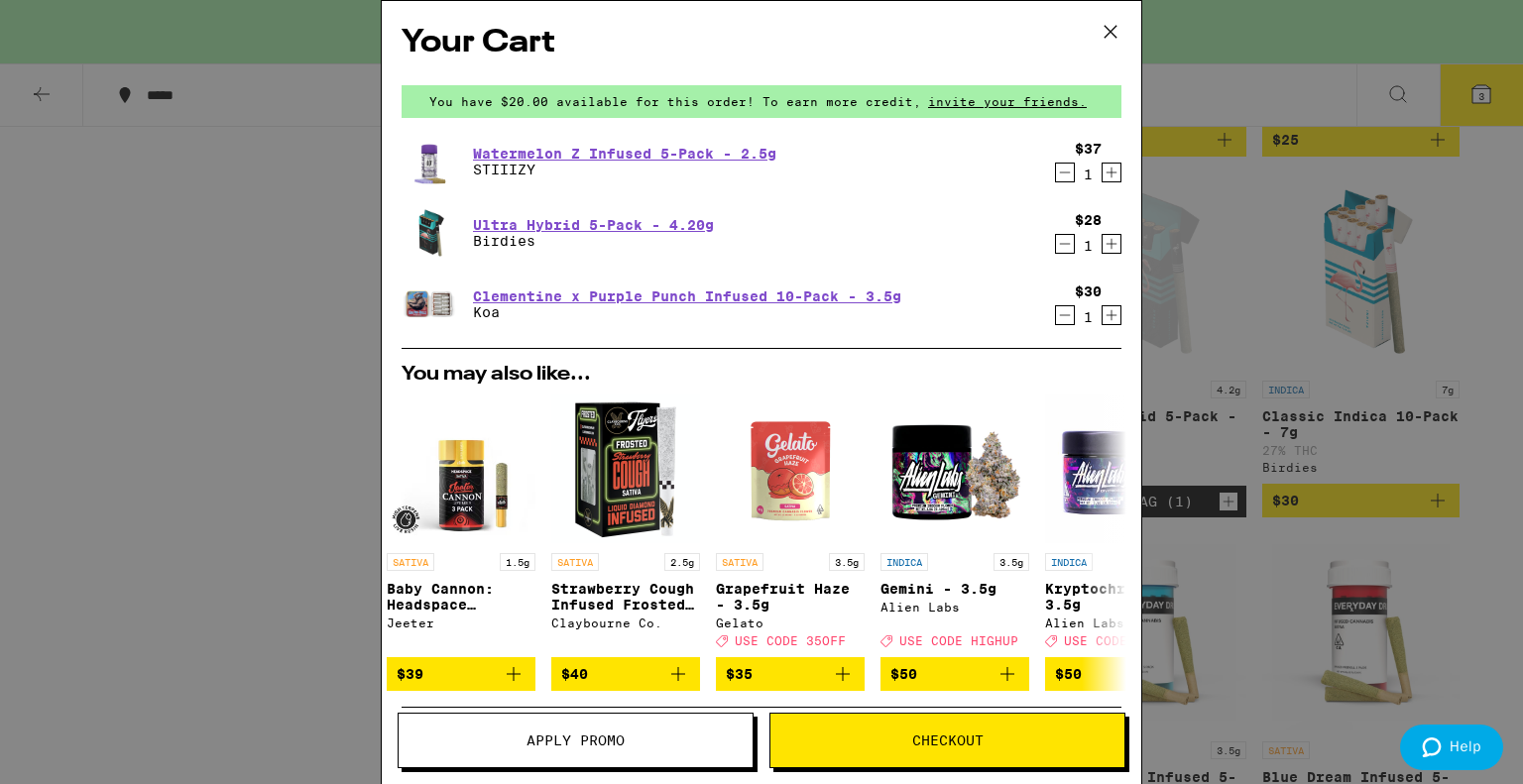 click 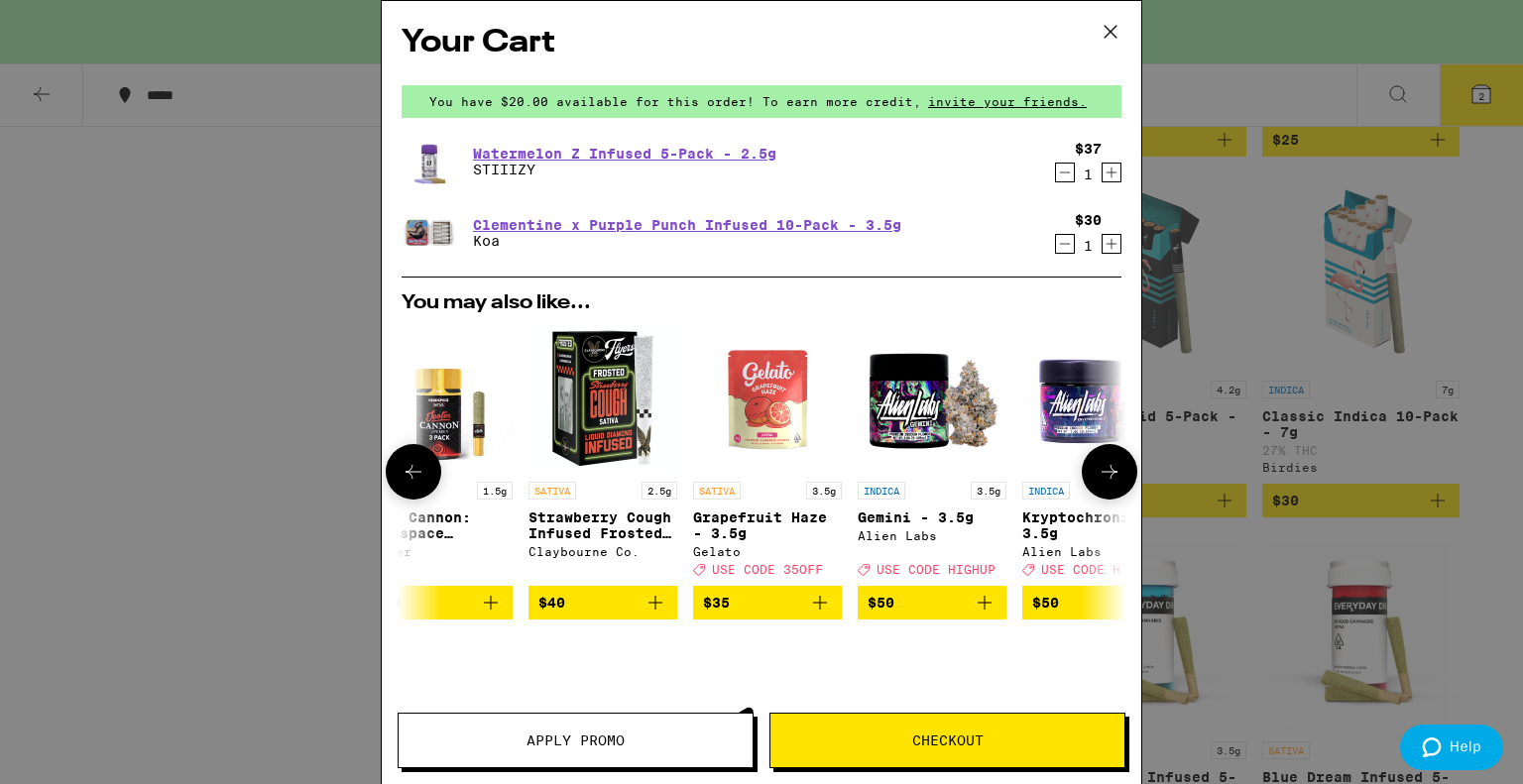 scroll, scrollTop: 0, scrollLeft: 36, axis: horizontal 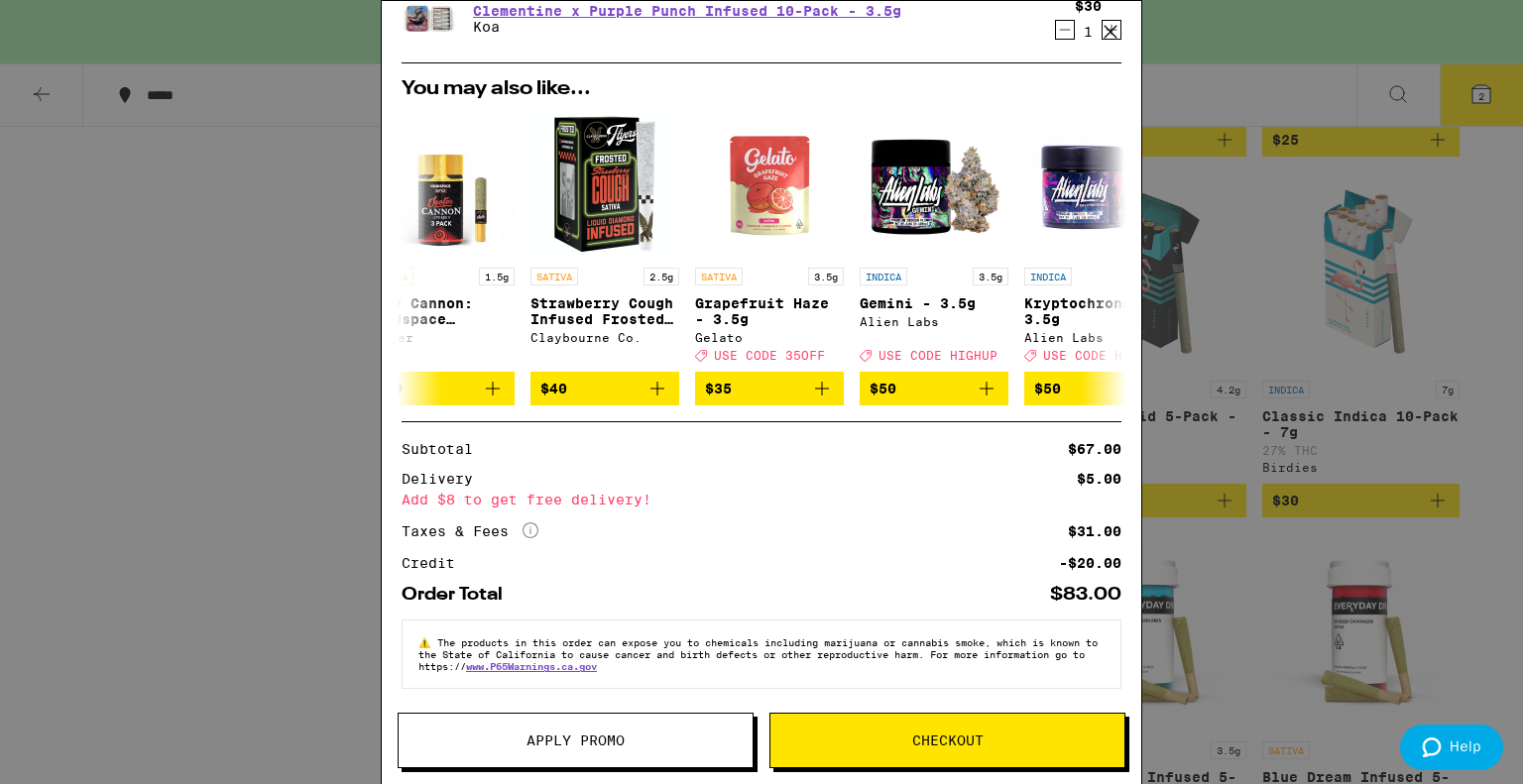 click on "Checkout" at bounding box center [948, 740] 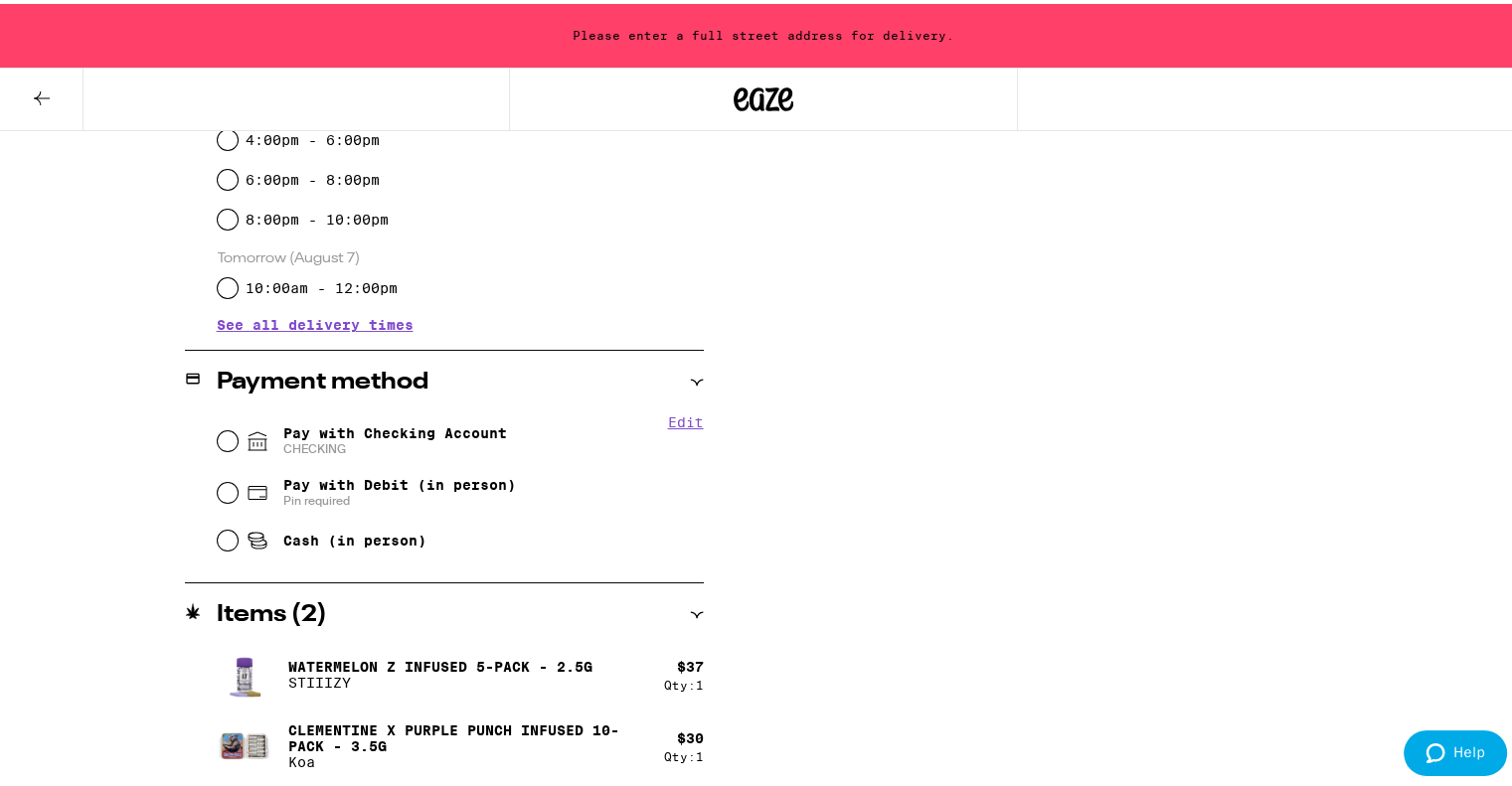 scroll, scrollTop: 634, scrollLeft: 0, axis: vertical 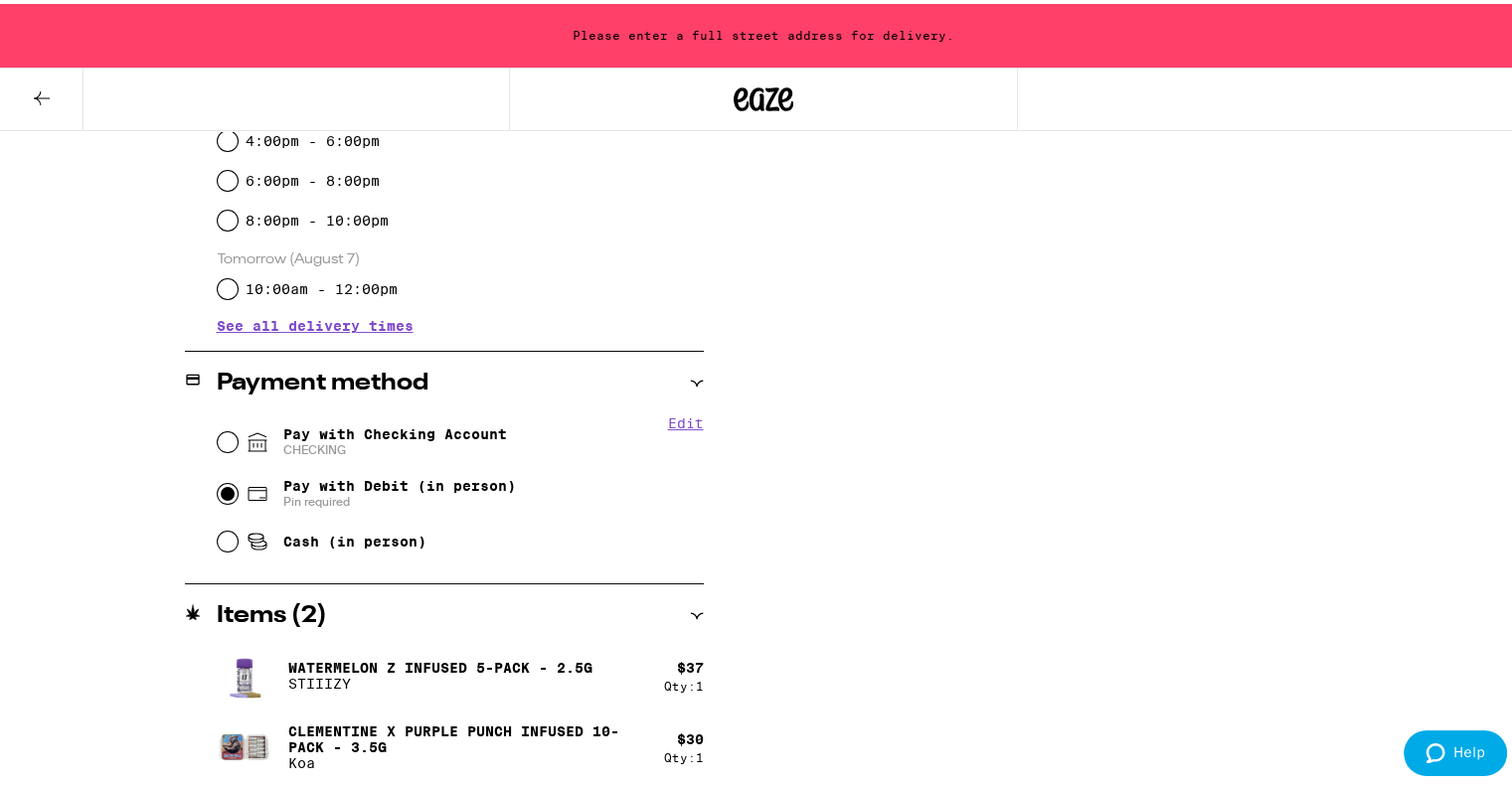 click on "Pay with Debit (in person) Pin required" at bounding box center (228, 490) 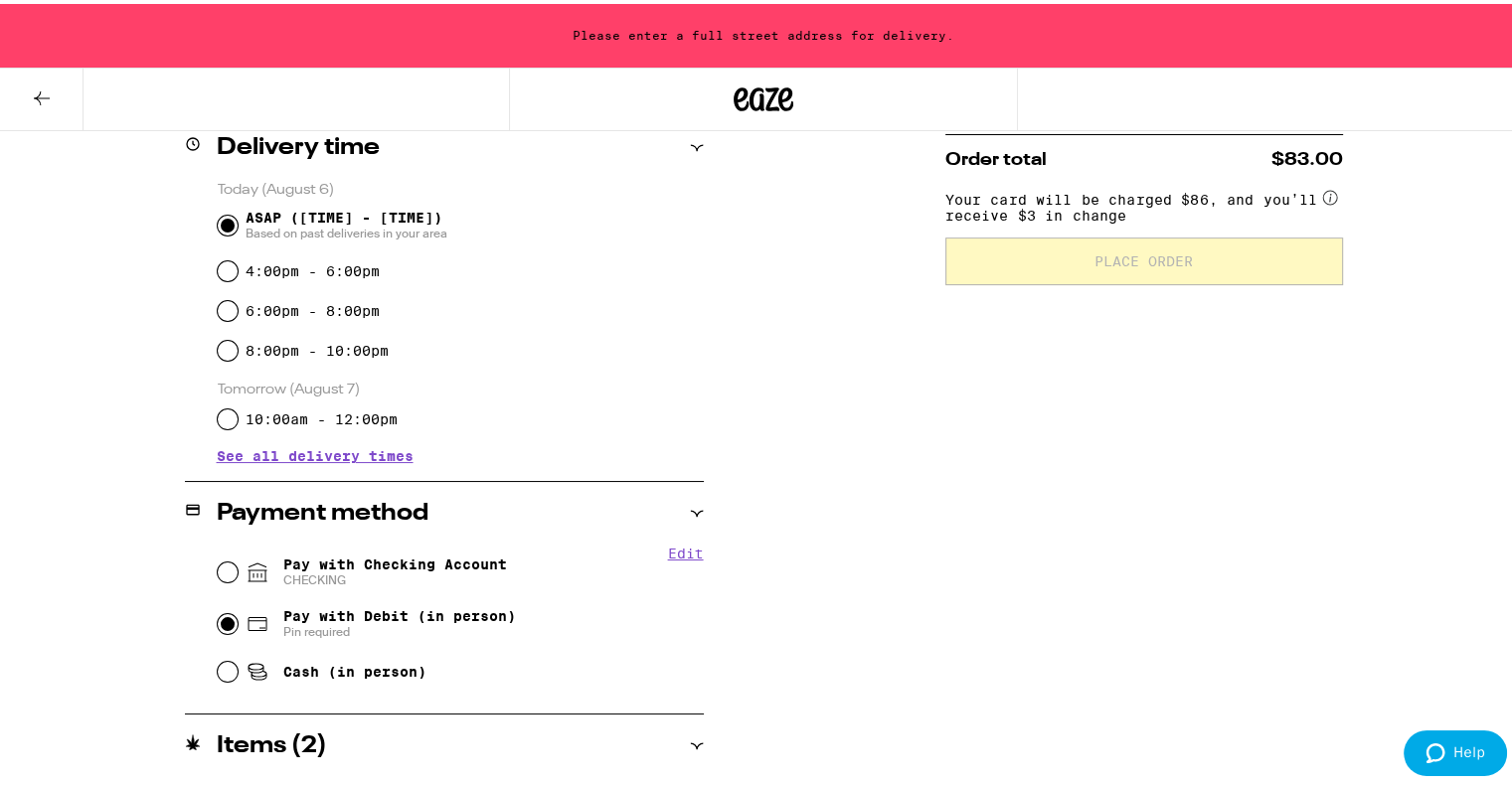 scroll, scrollTop: 635, scrollLeft: 0, axis: vertical 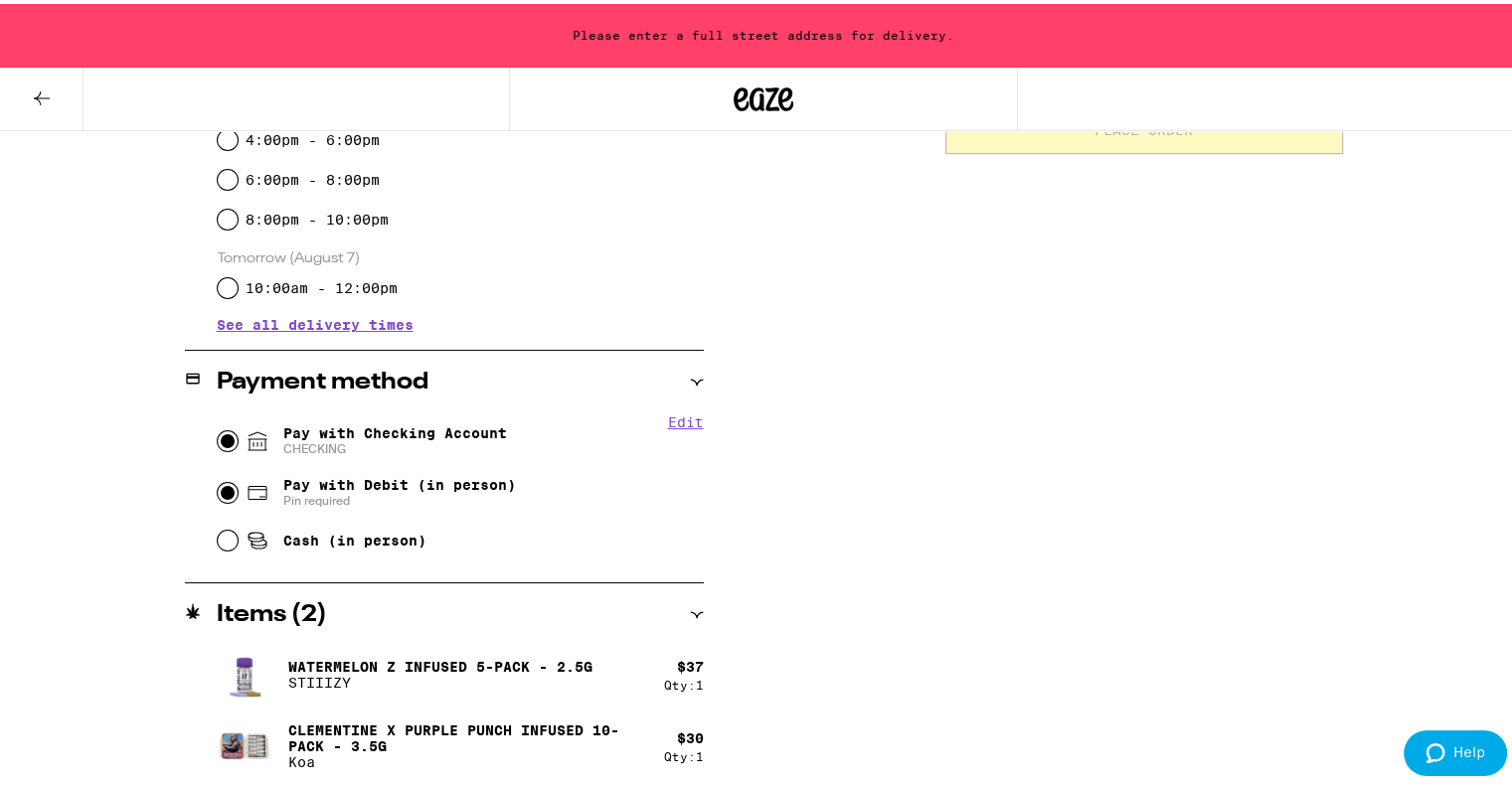 click on "Pay with Checking Account CHECKING" at bounding box center [228, 437] 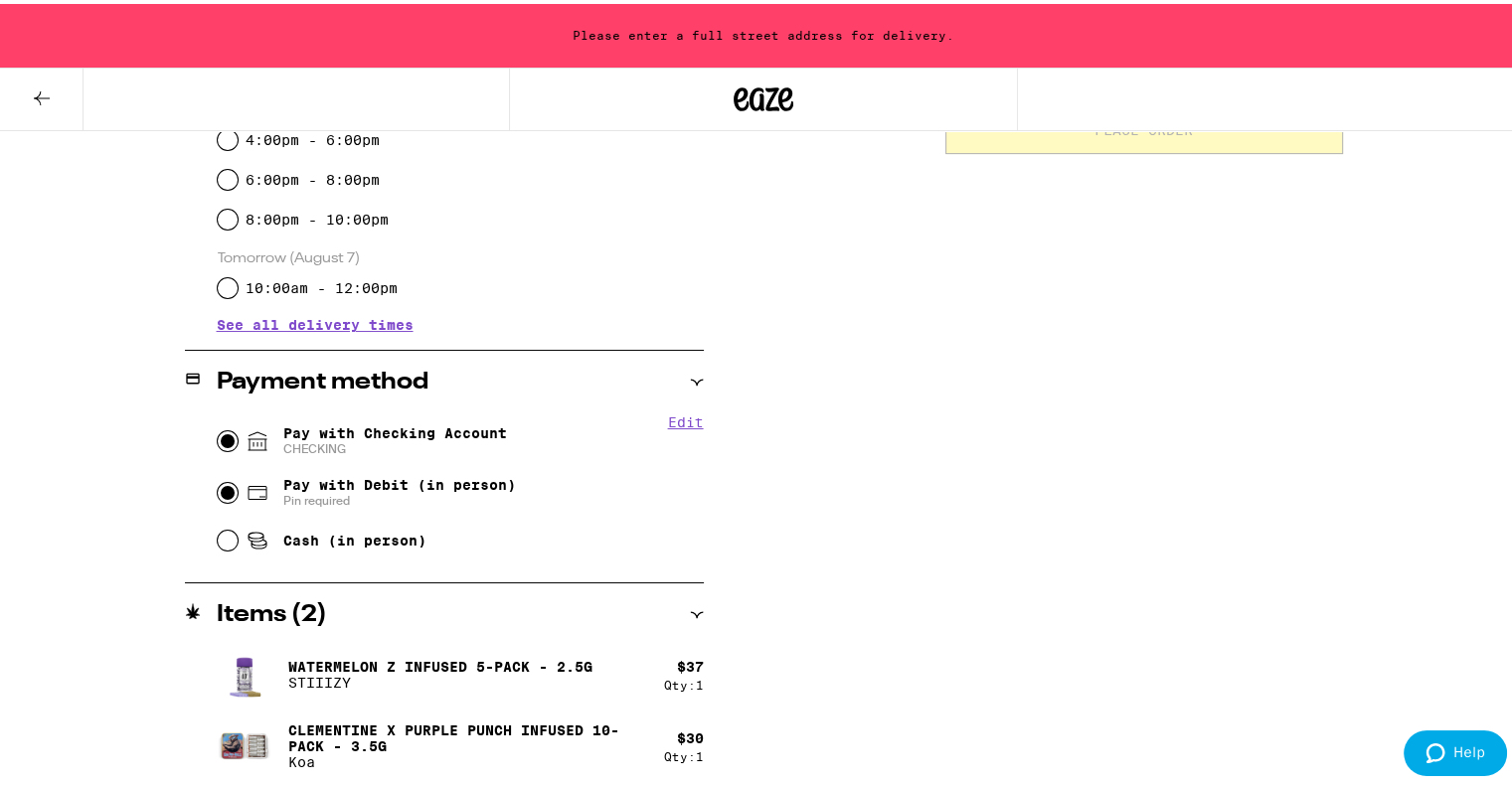 radio on "true" 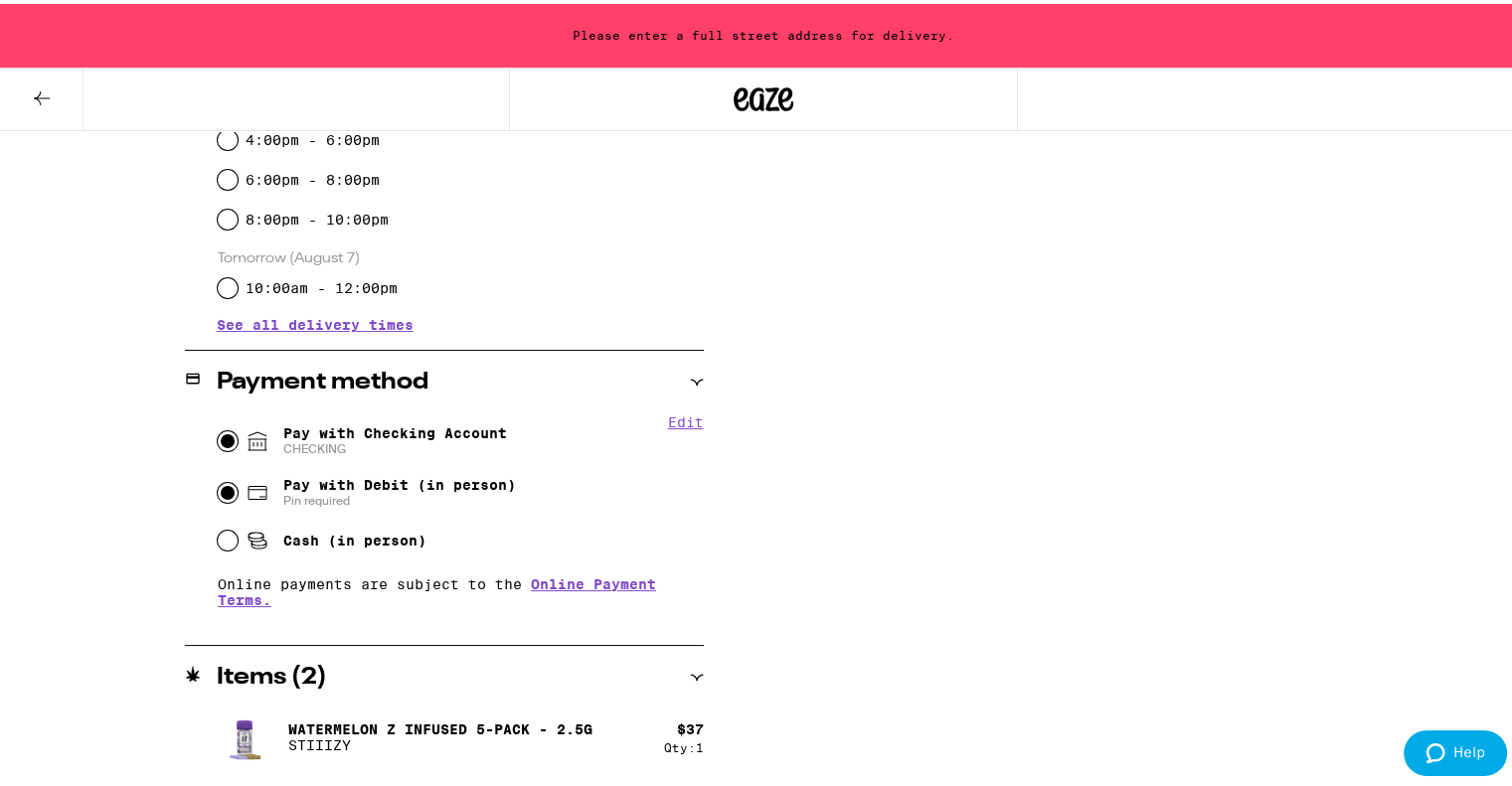 click on "Pay with Debit (in person) Pin required" at bounding box center [228, 489] 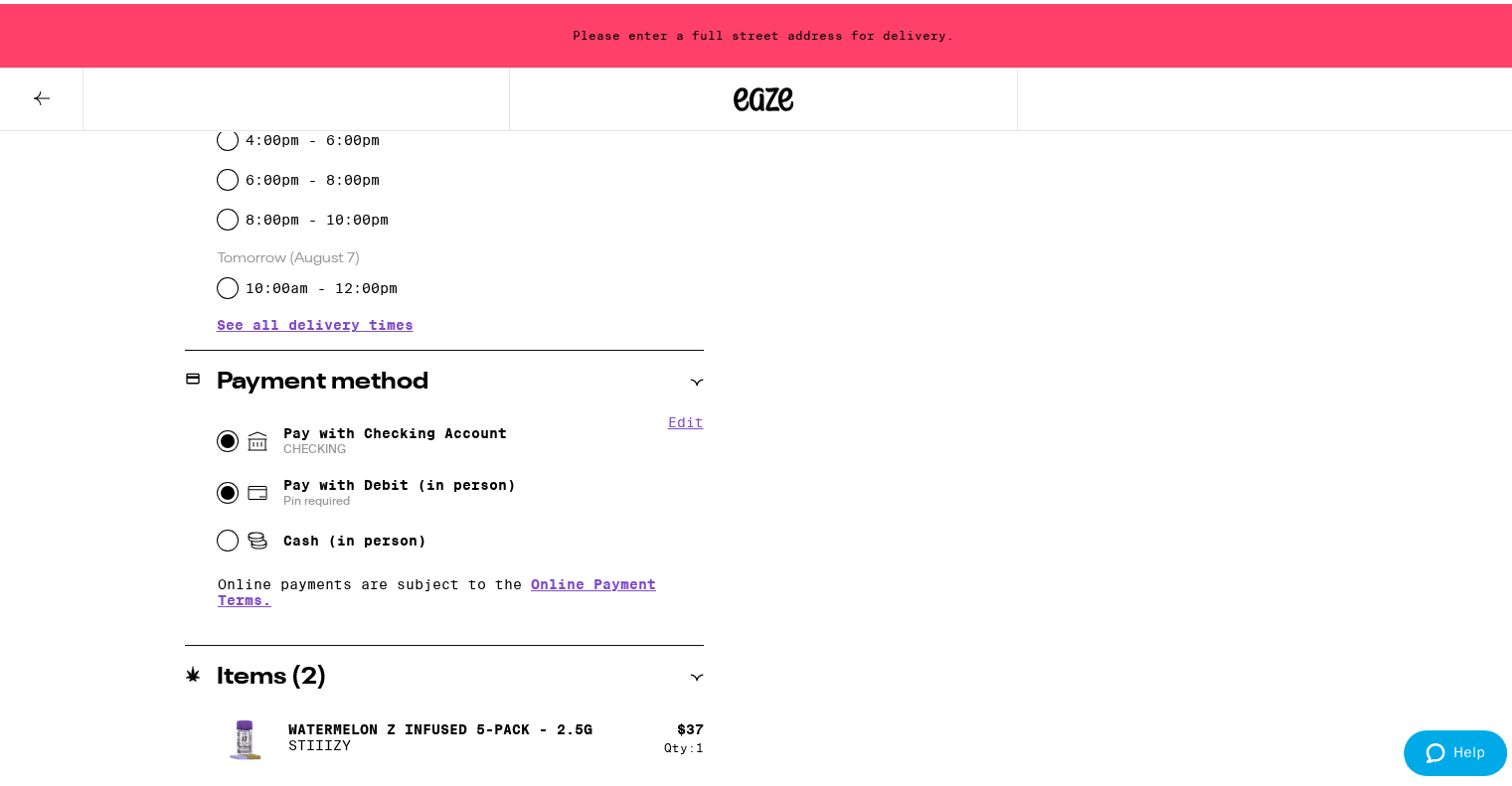 radio on "true" 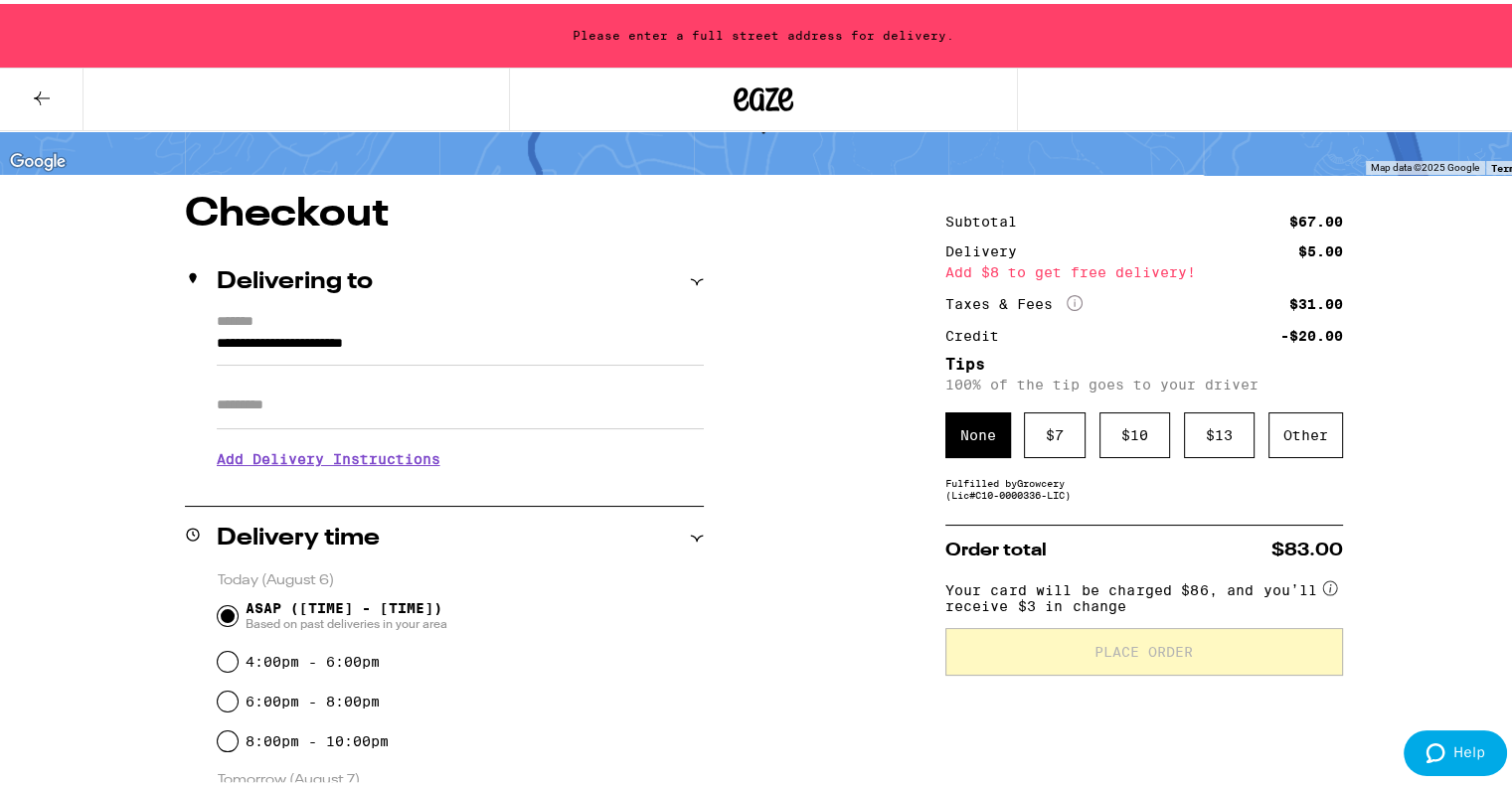 scroll, scrollTop: 119, scrollLeft: 0, axis: vertical 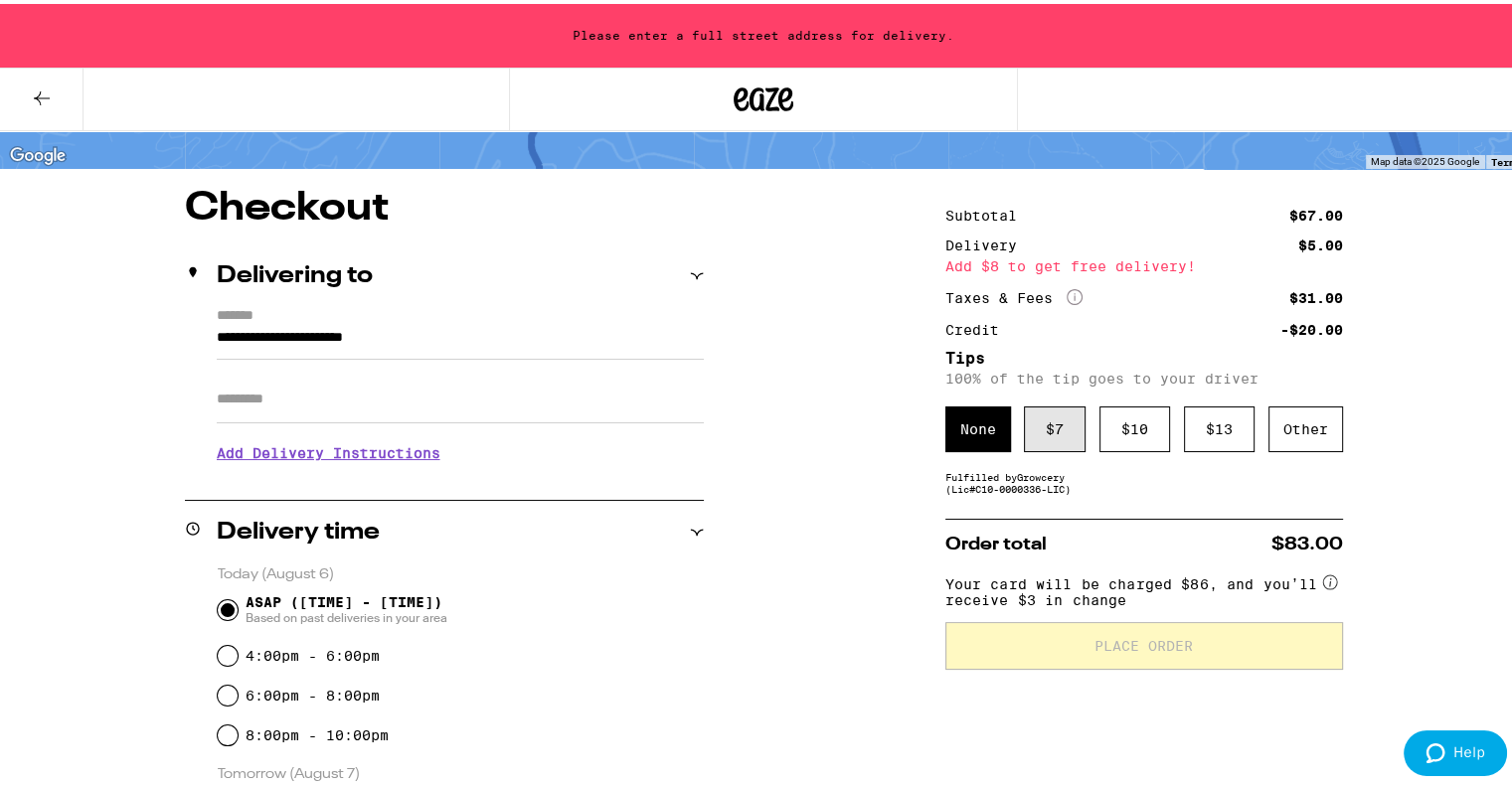 click on "$ 7" at bounding box center [1055, 425] 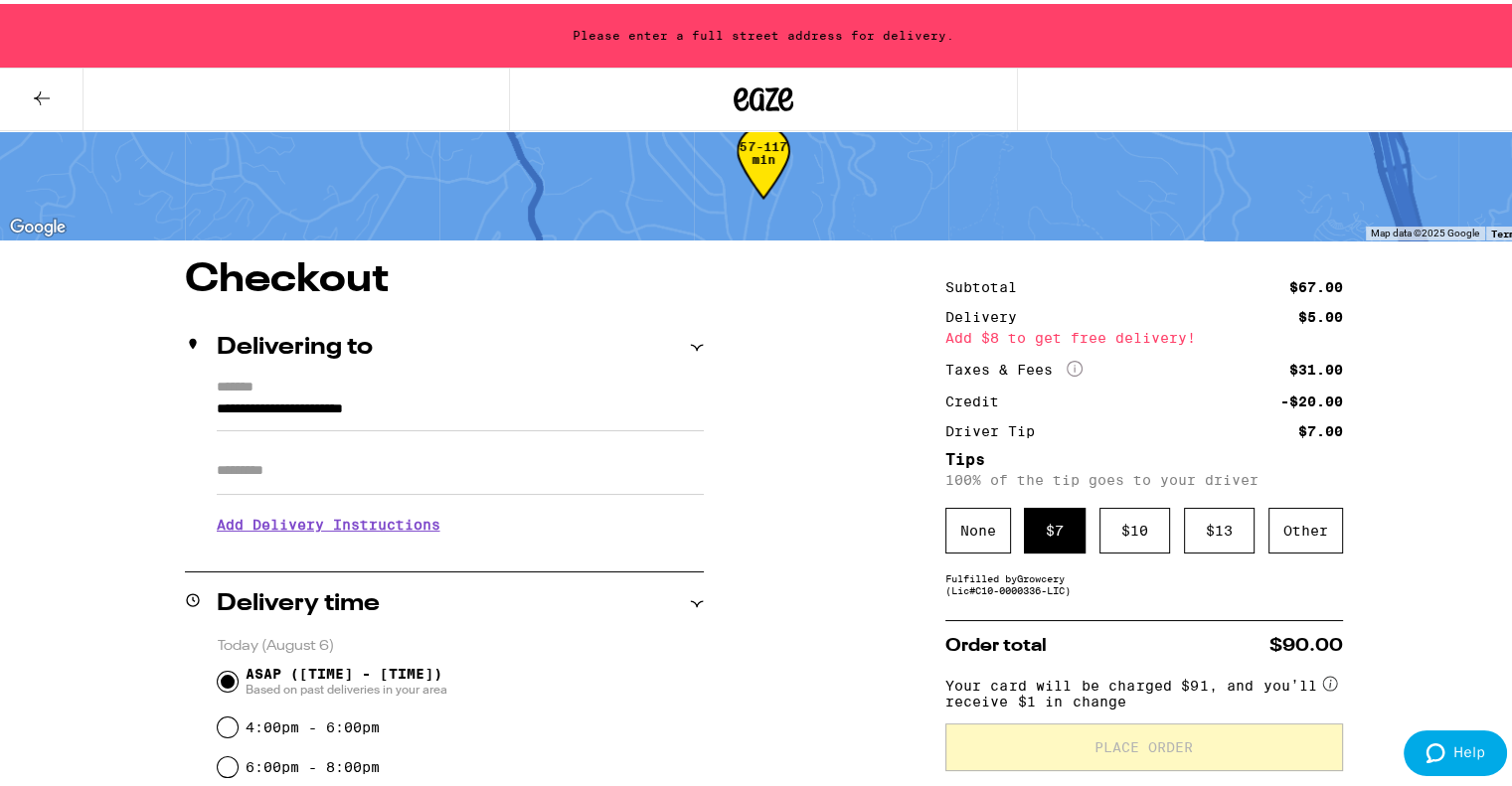 scroll, scrollTop: 50, scrollLeft: 0, axis: vertical 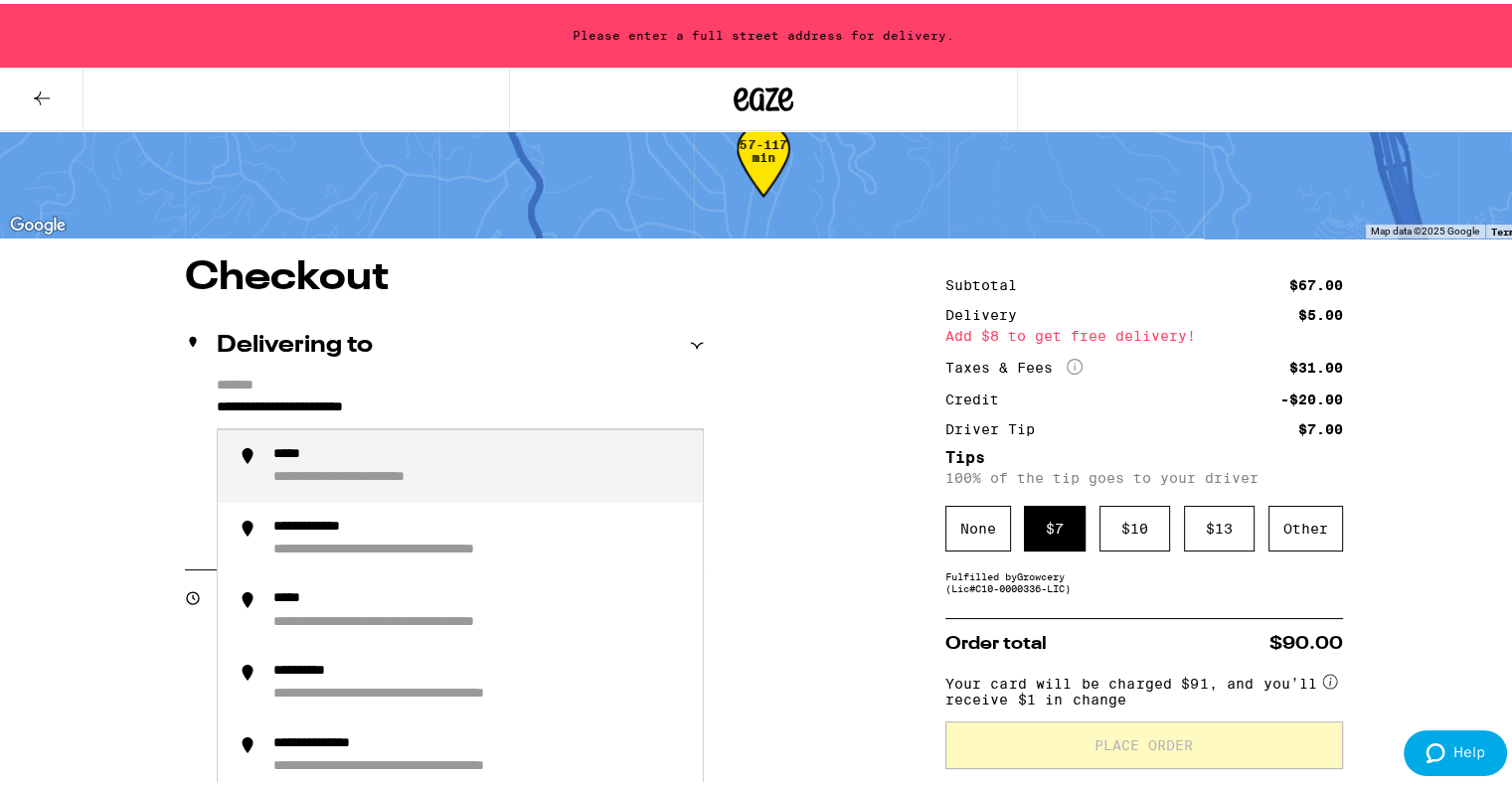 drag, startPoint x: 464, startPoint y: 400, endPoint x: 74, endPoint y: 396, distance: 390.02051 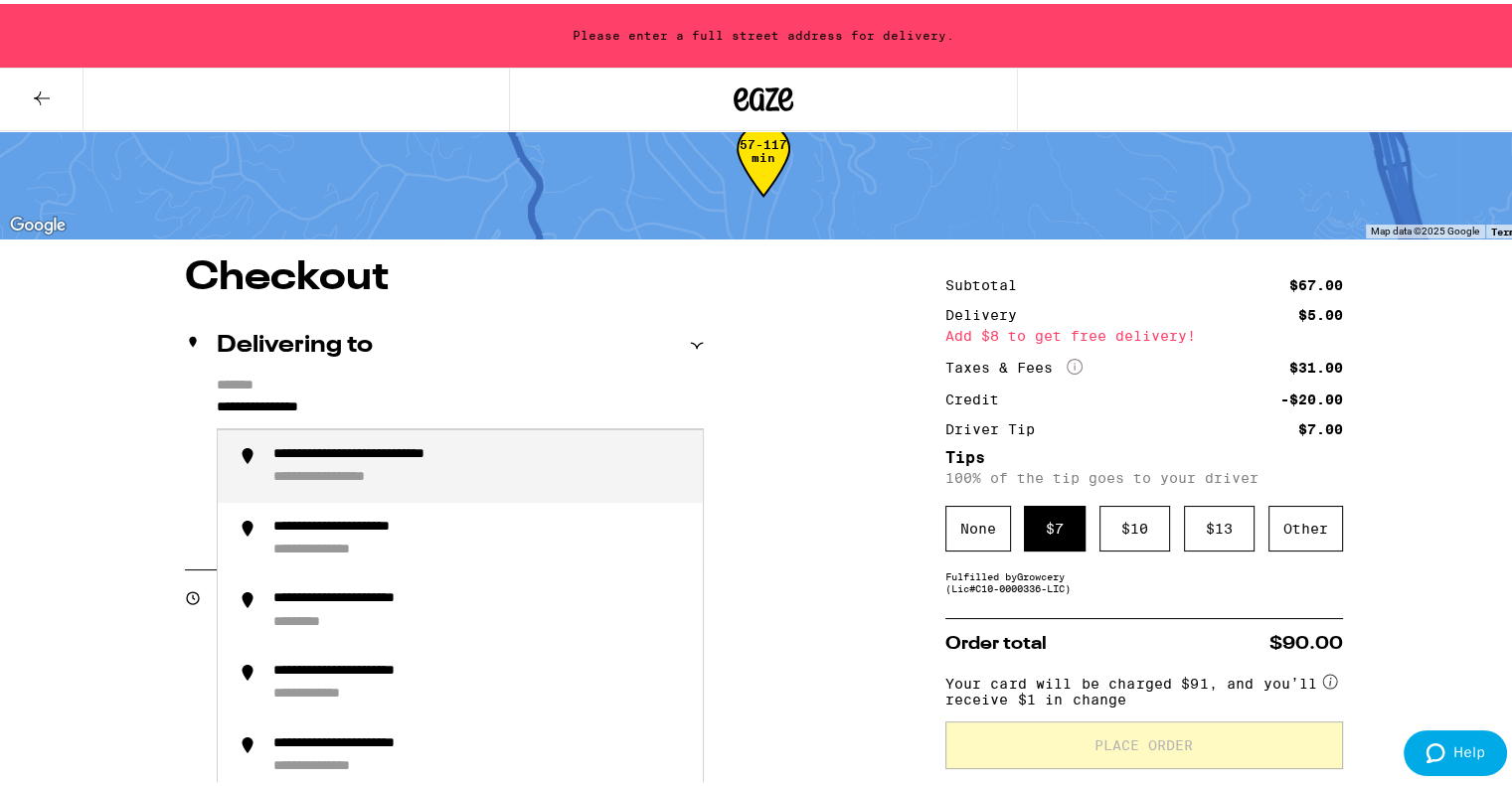 click on "**********" at bounding box center (354, 474) 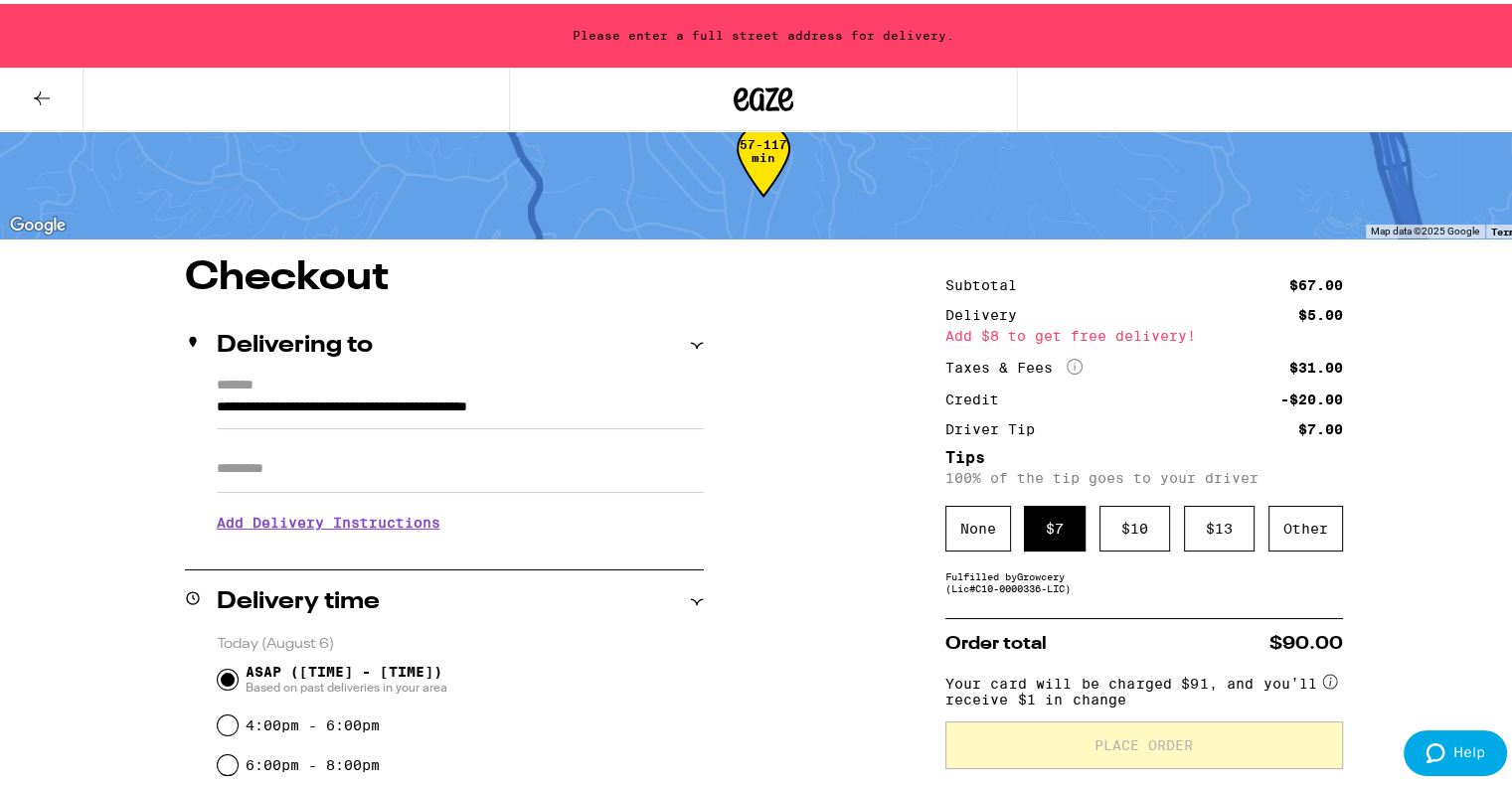 type on "**********" 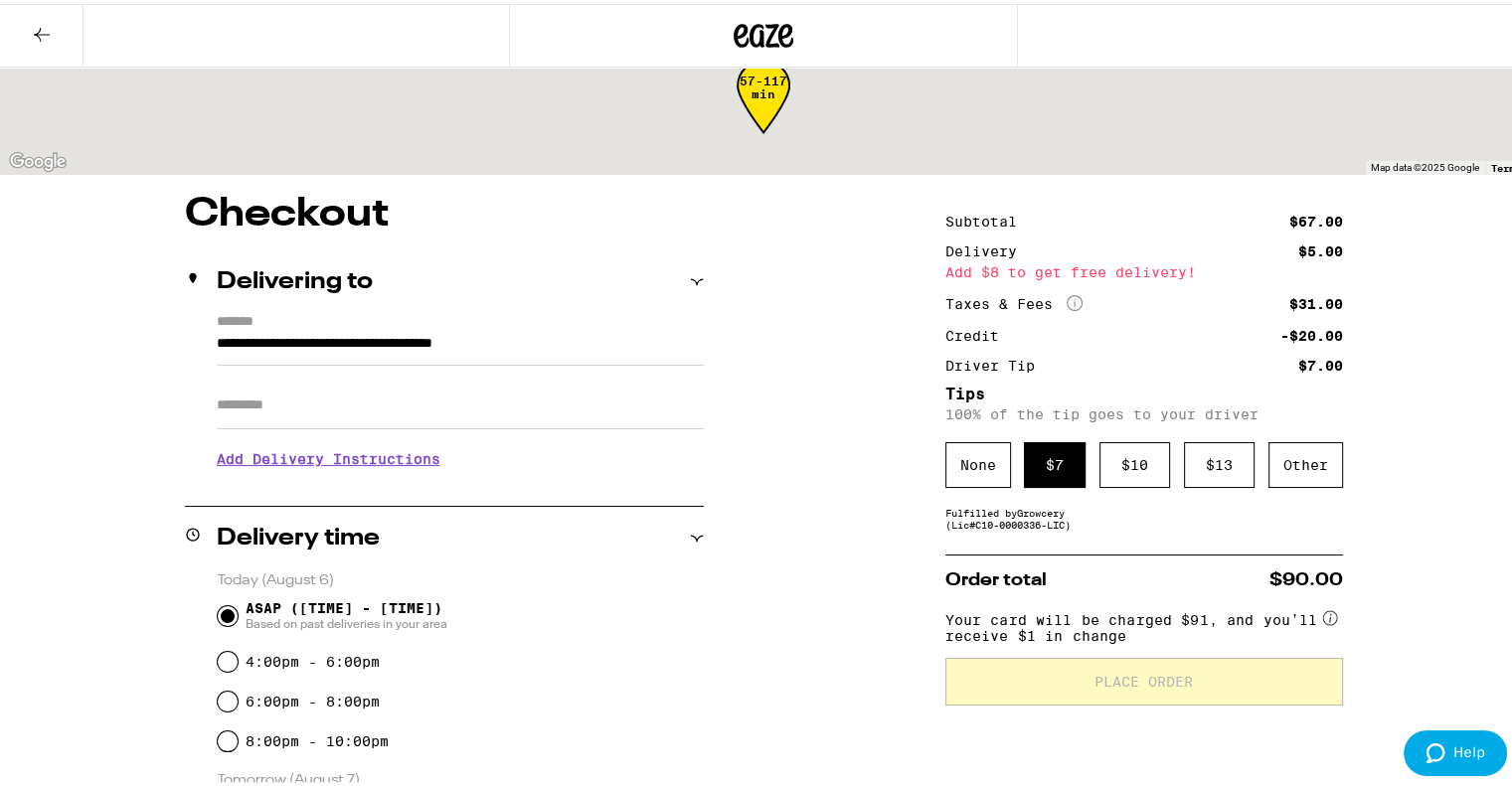 scroll, scrollTop: 0, scrollLeft: 0, axis: both 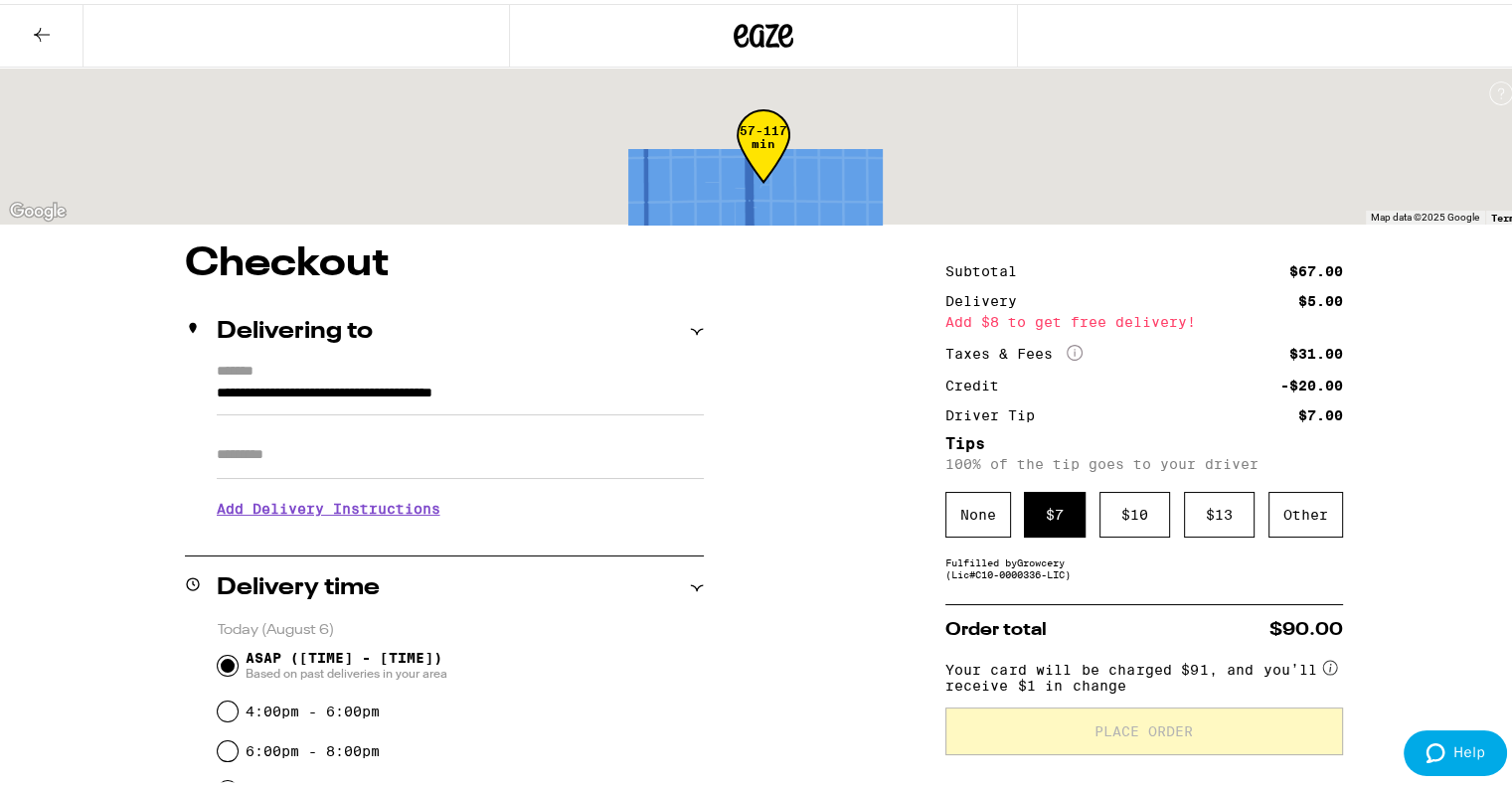 click on "Apt/Suite" at bounding box center [460, 451] 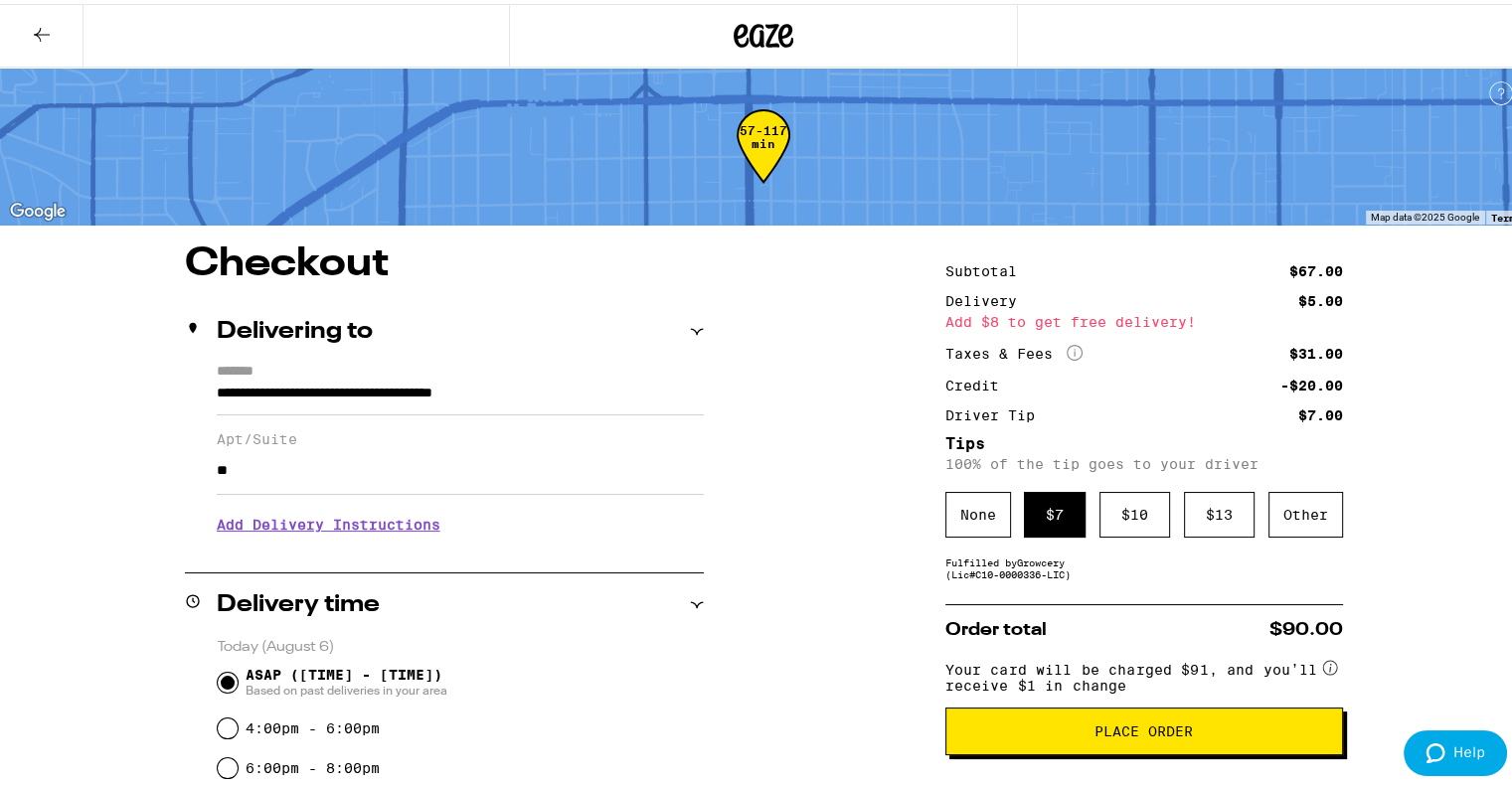 type on "**" 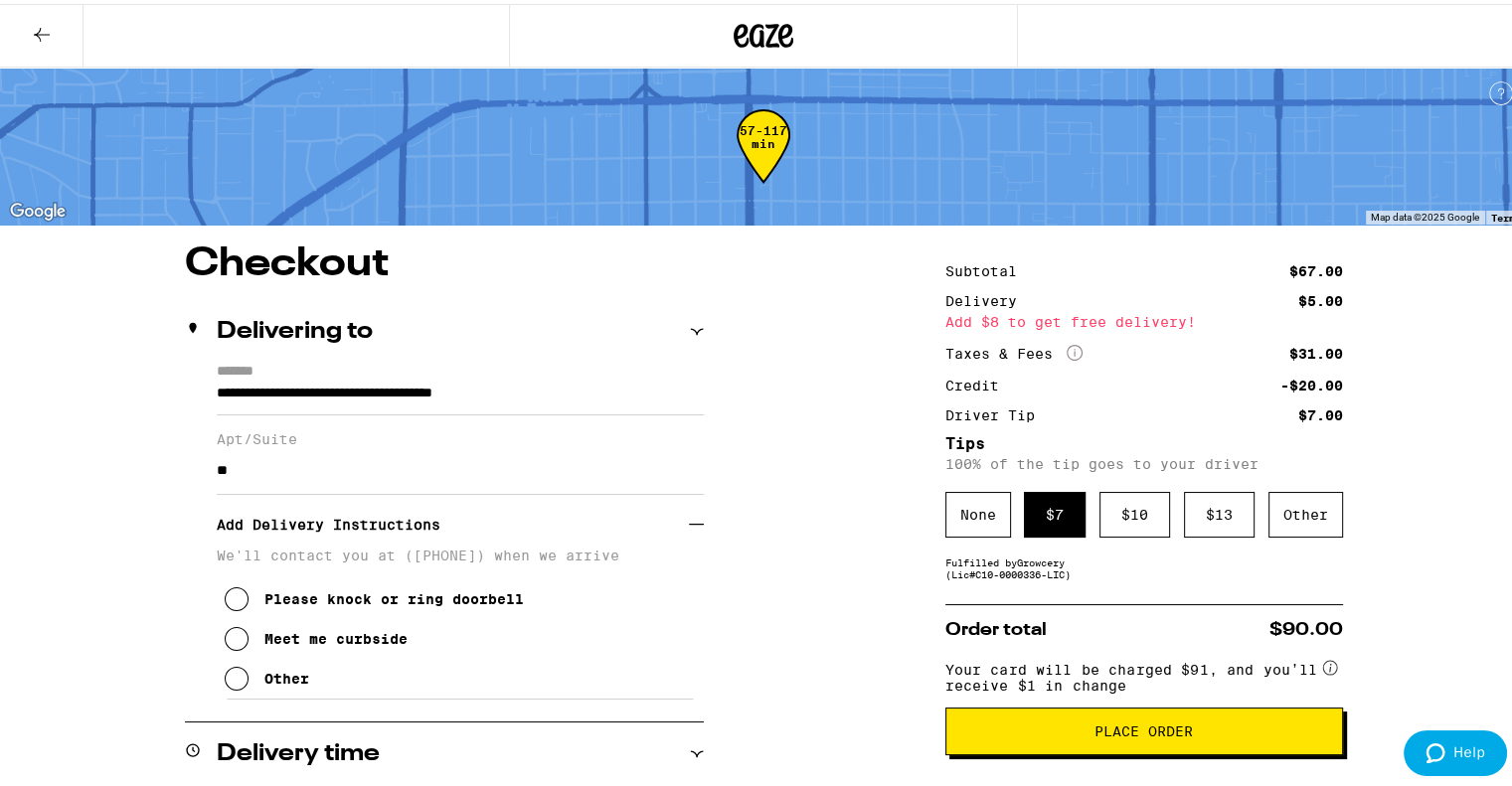 click at bounding box center [237, 675] 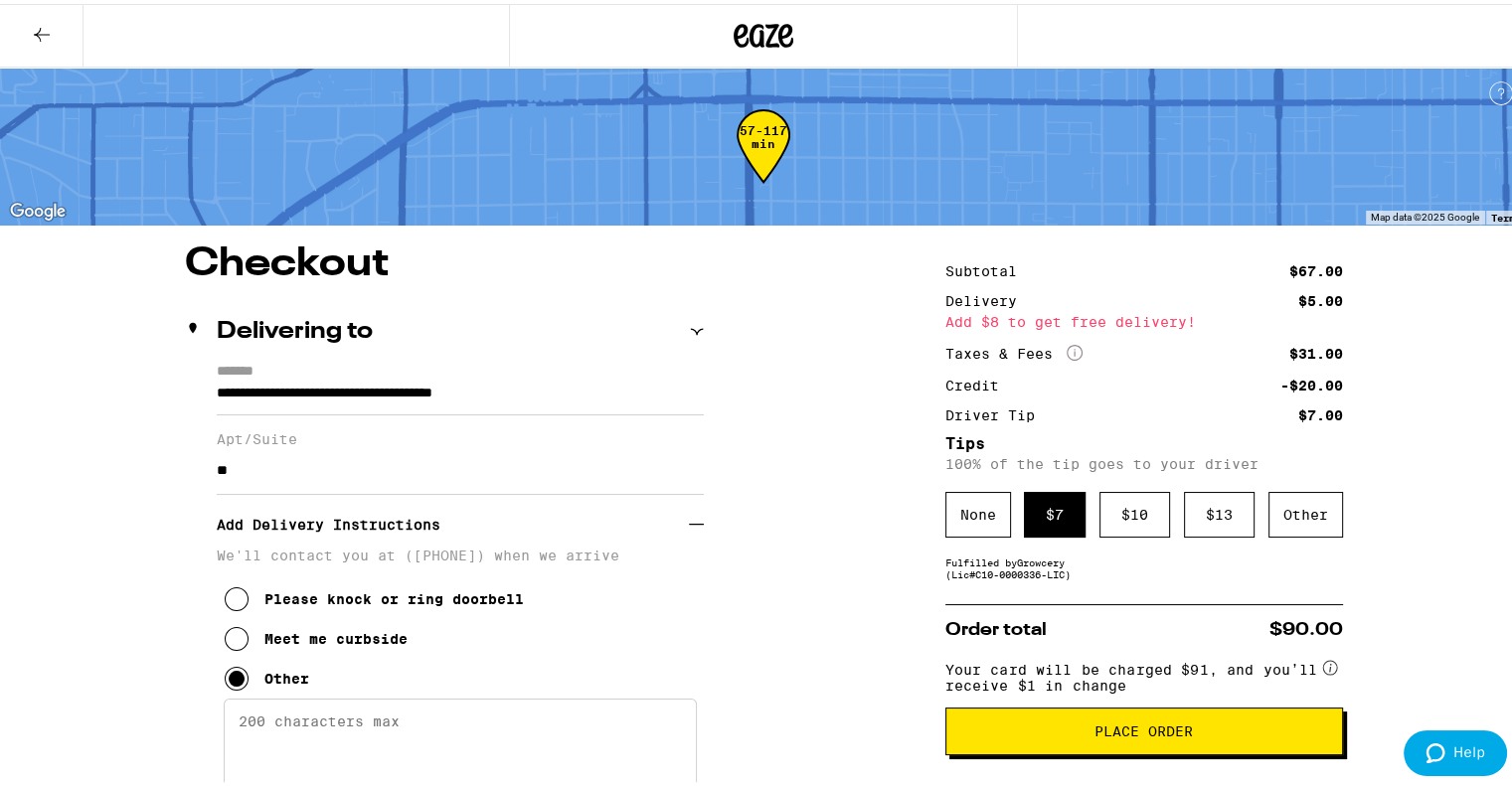 click on "Enter any other delivery instructions you want driver to know" at bounding box center [460, 741] 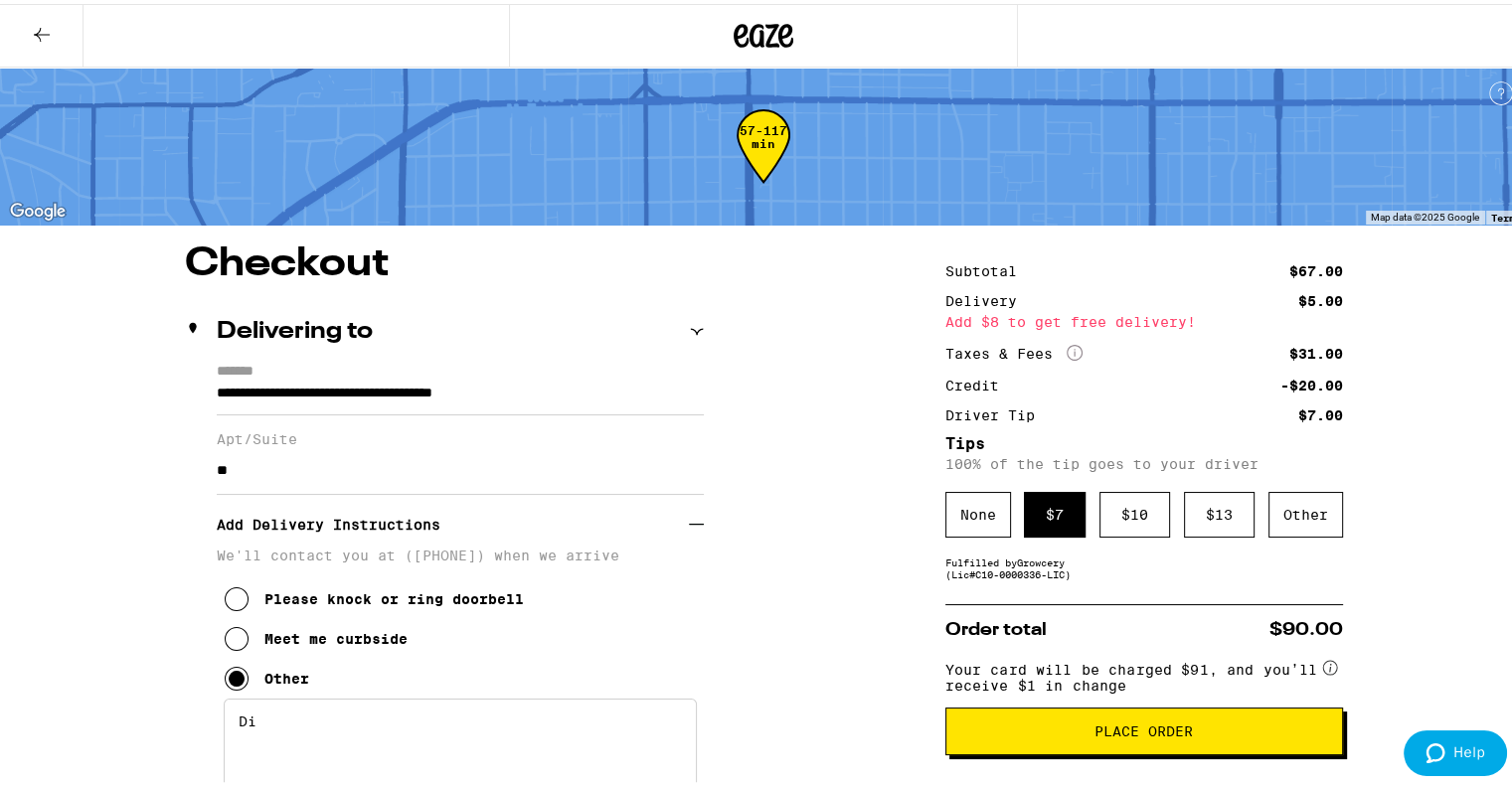 type on "D" 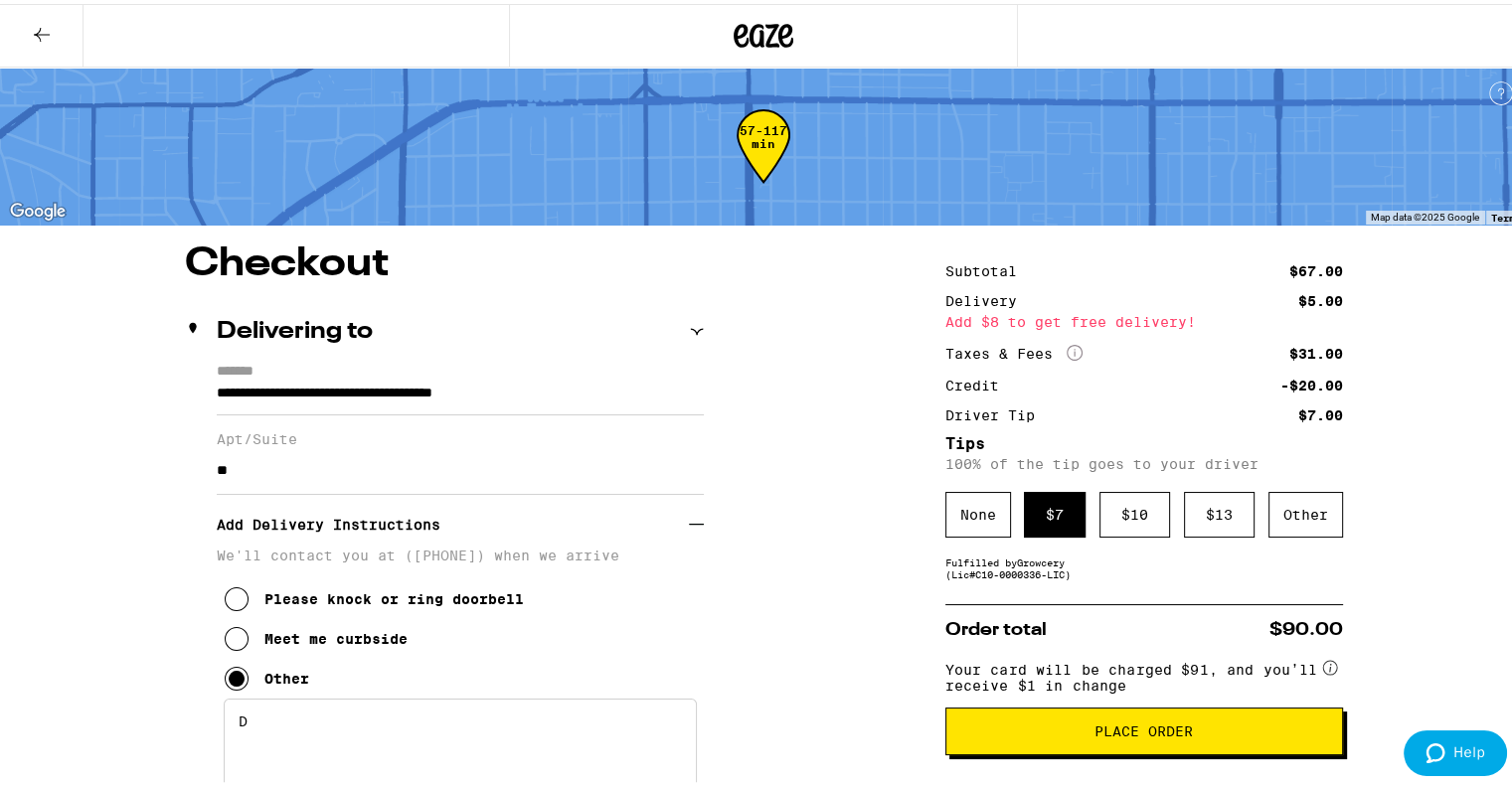 type 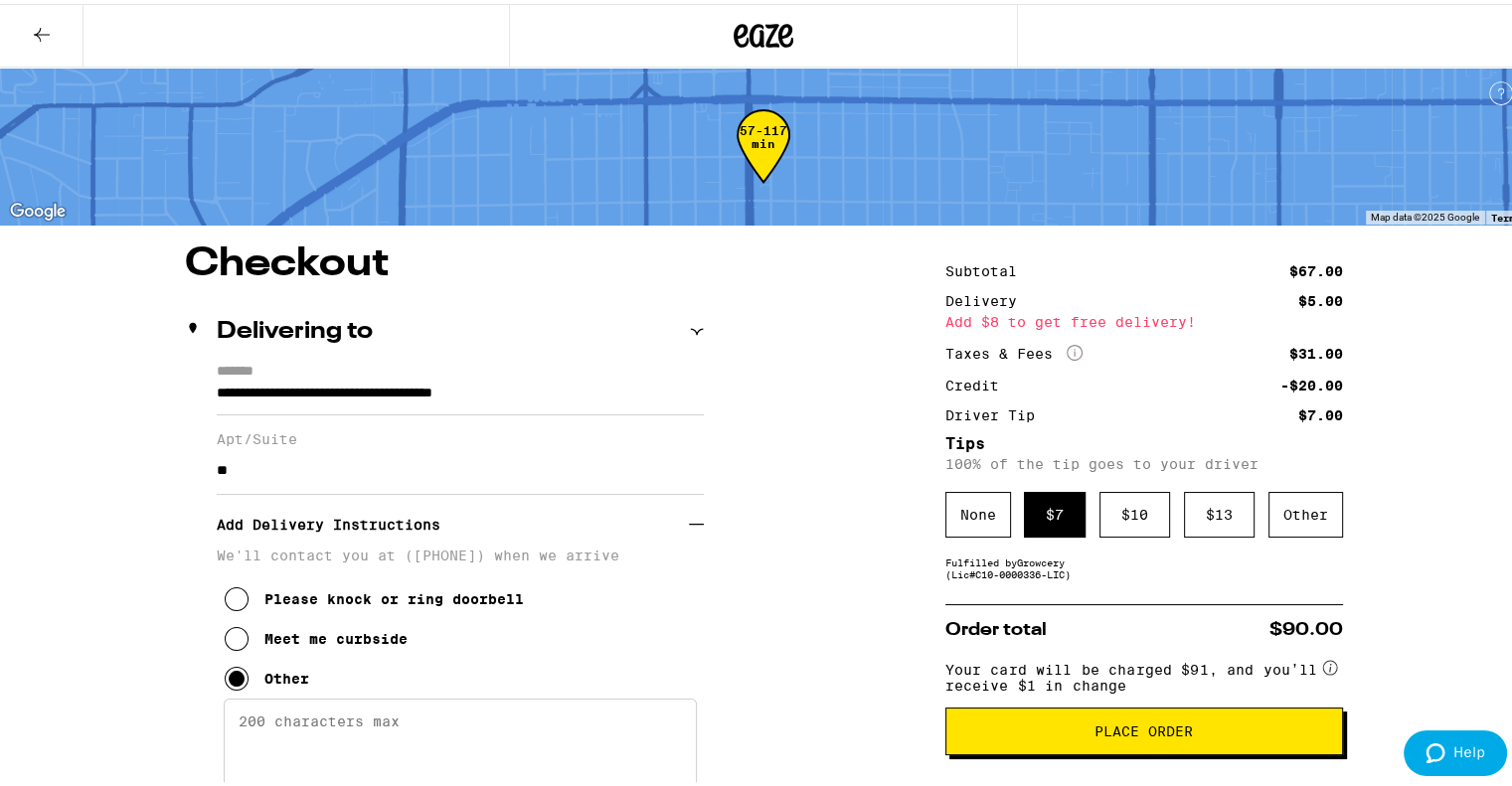 click at bounding box center (237, 635) 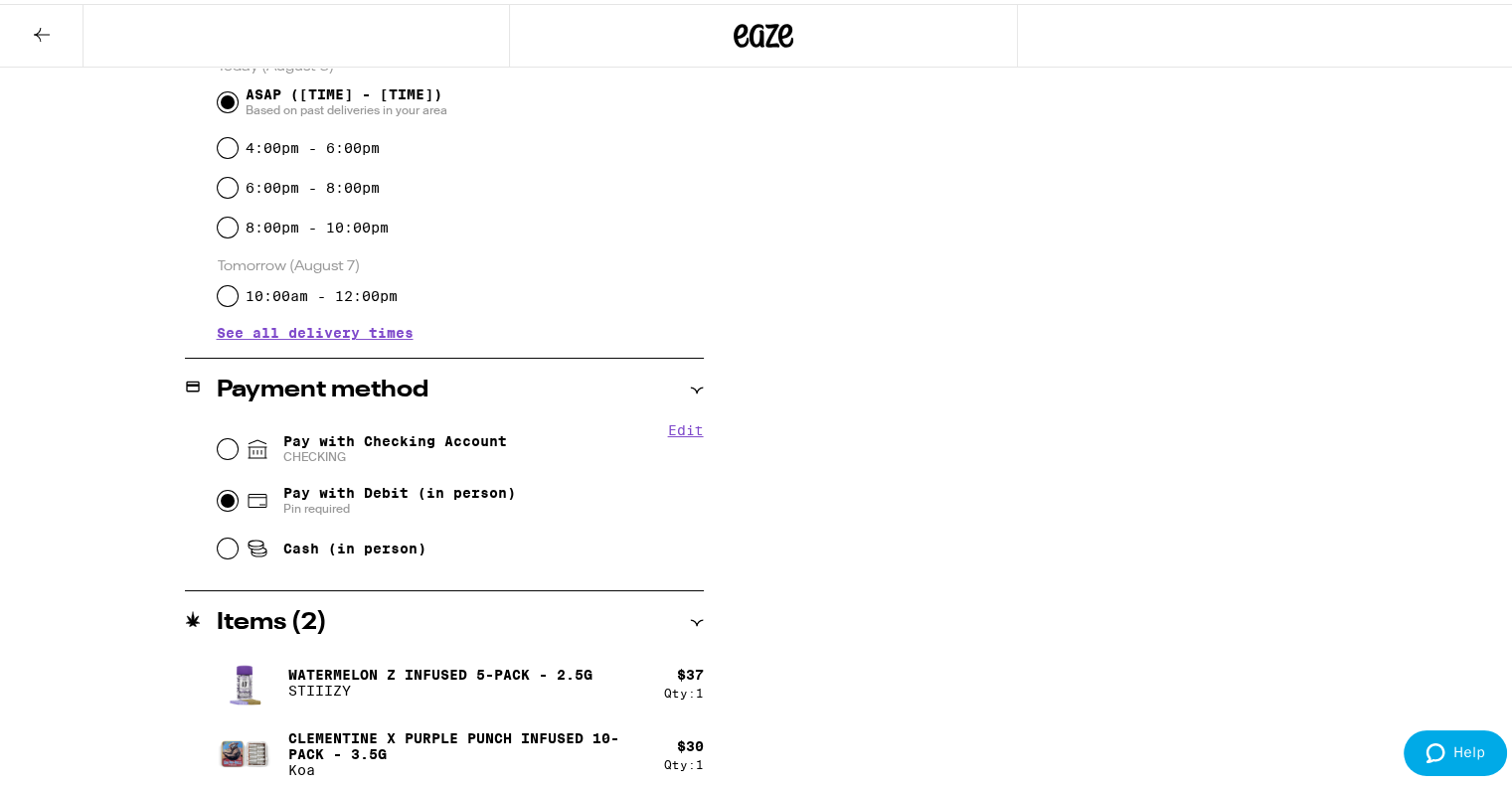 scroll, scrollTop: 730, scrollLeft: 0, axis: vertical 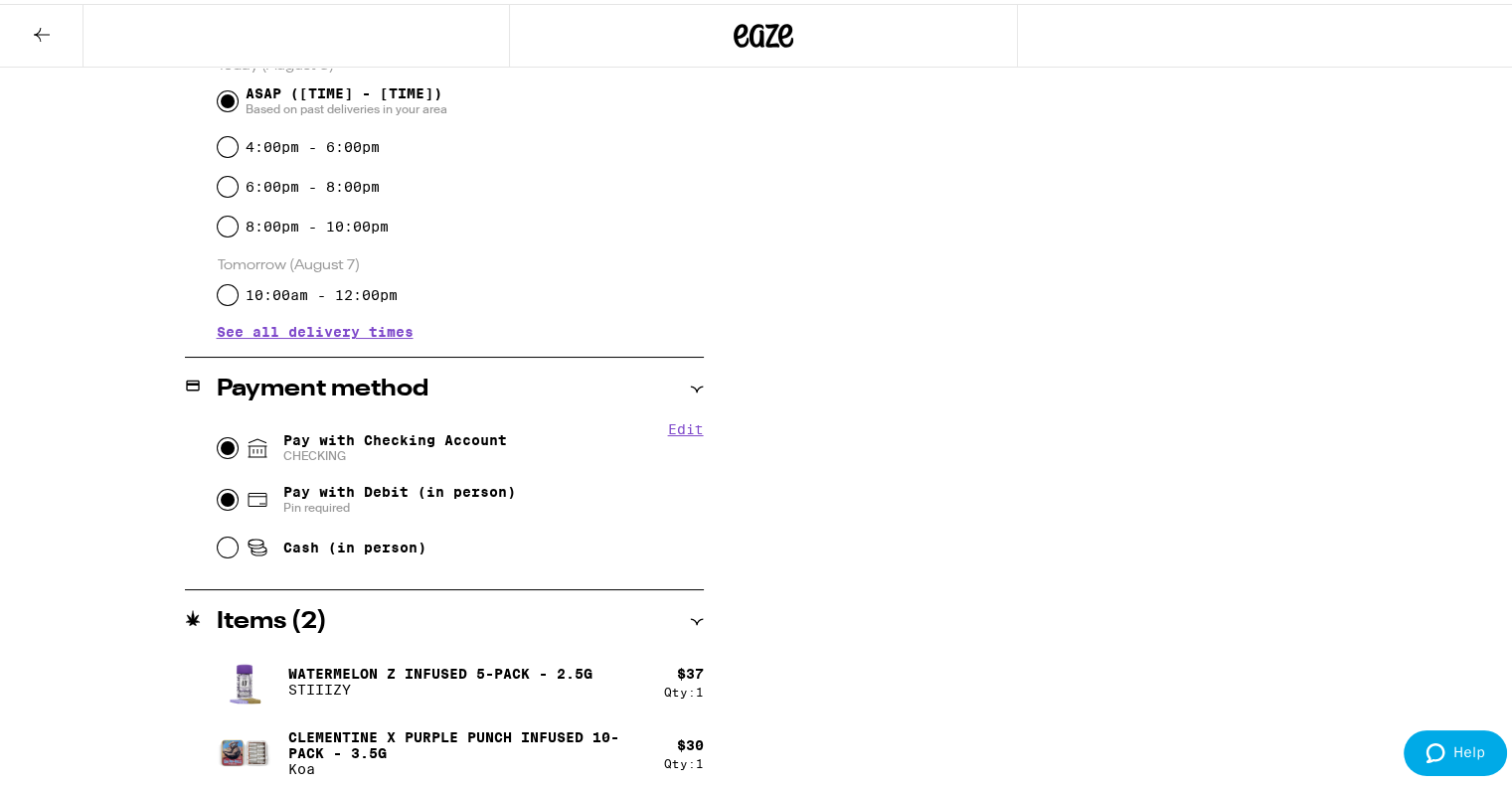 click on "Pay with Checking Account CHECKING" at bounding box center (228, 444) 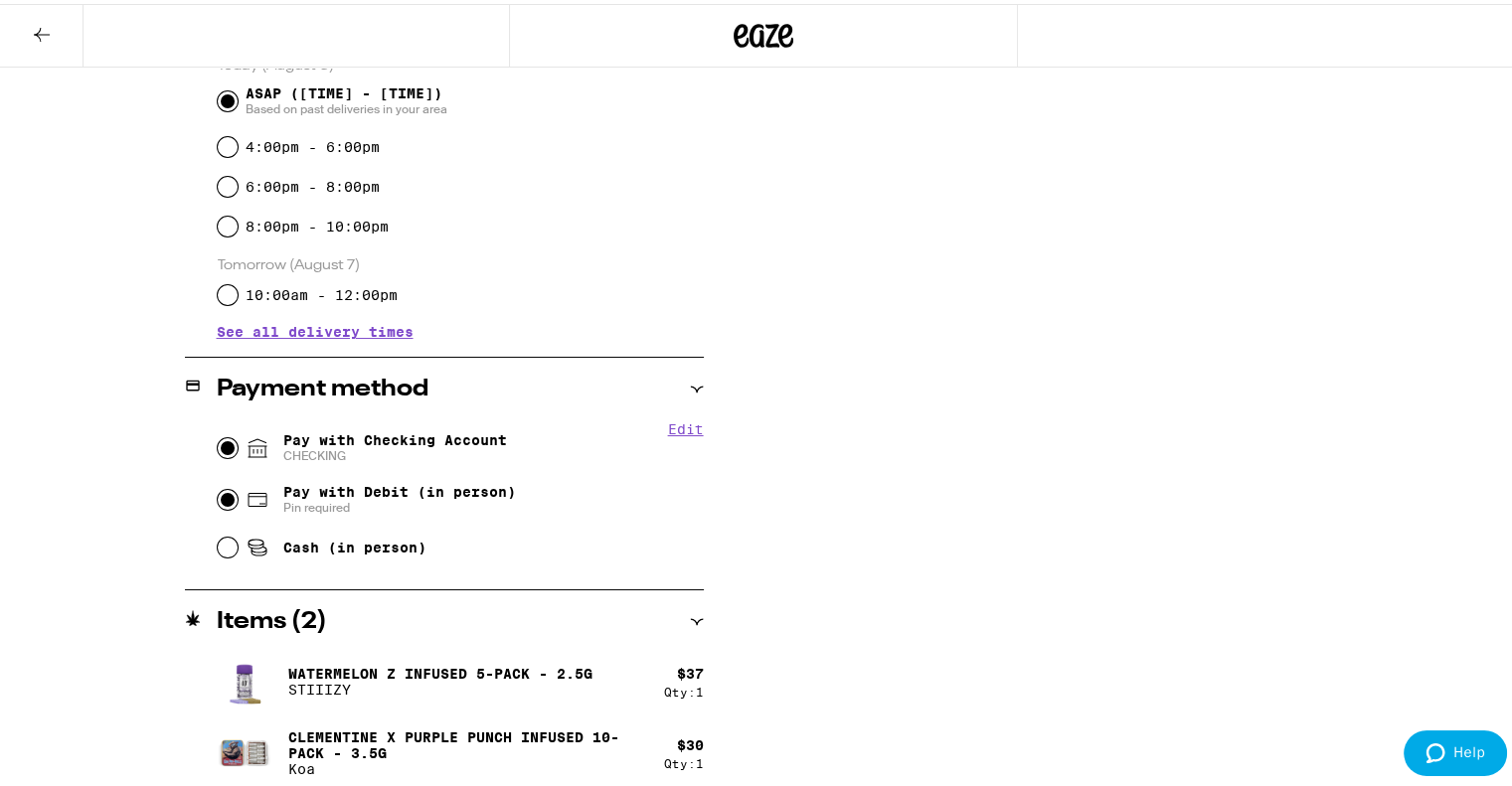 radio on "true" 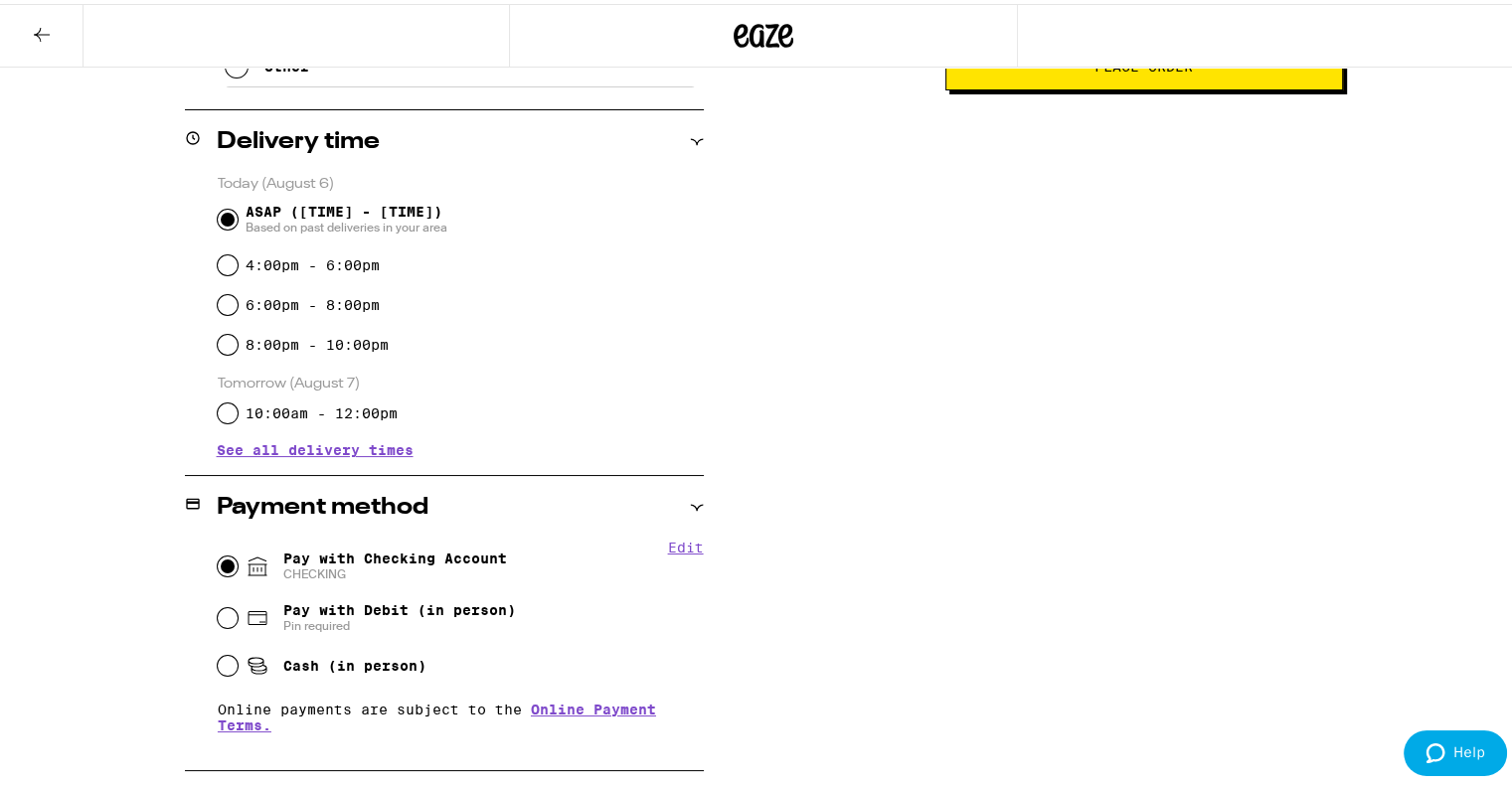 scroll, scrollTop: 614, scrollLeft: 0, axis: vertical 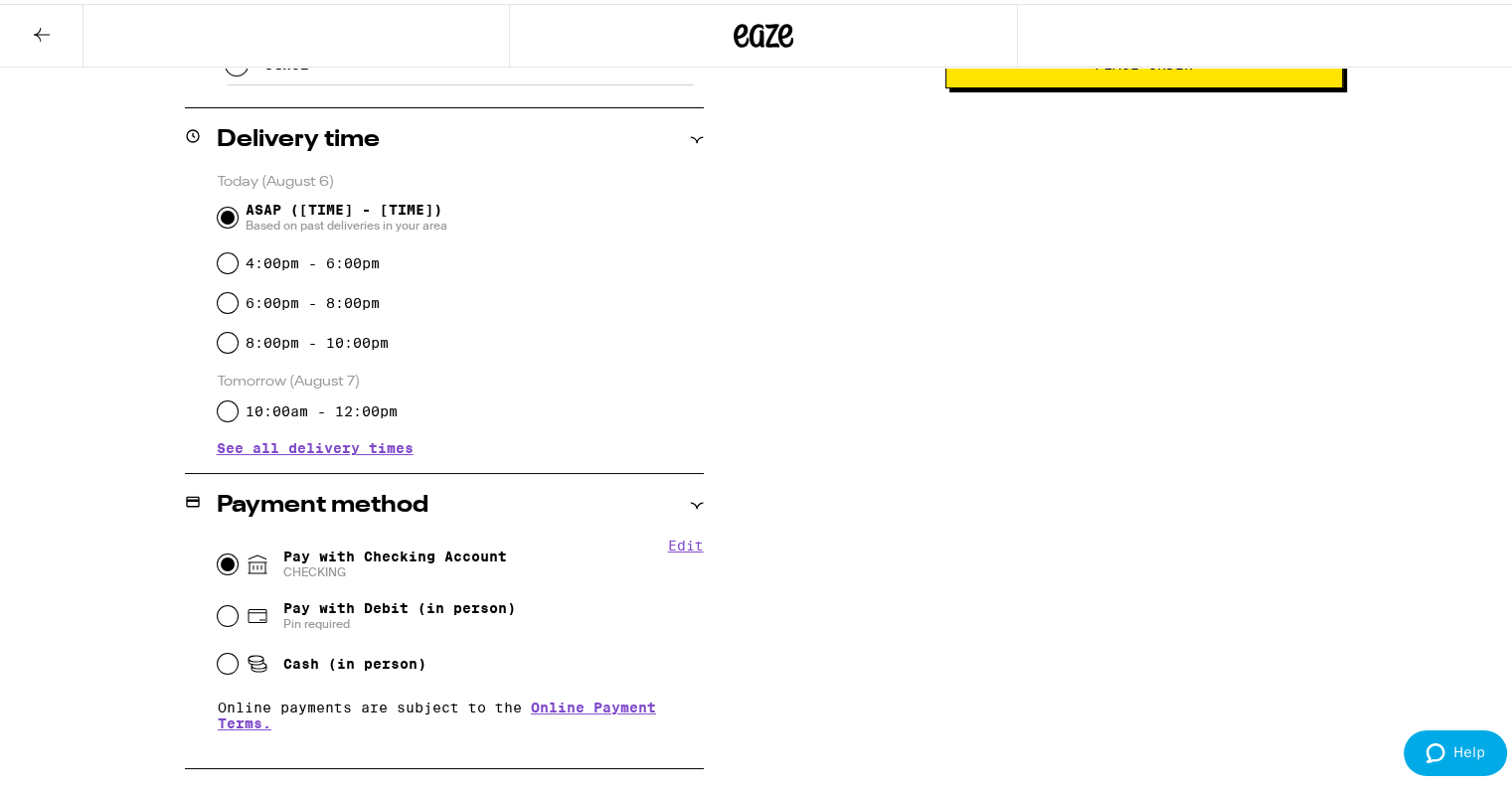 click on "Edit" at bounding box center [686, 542] 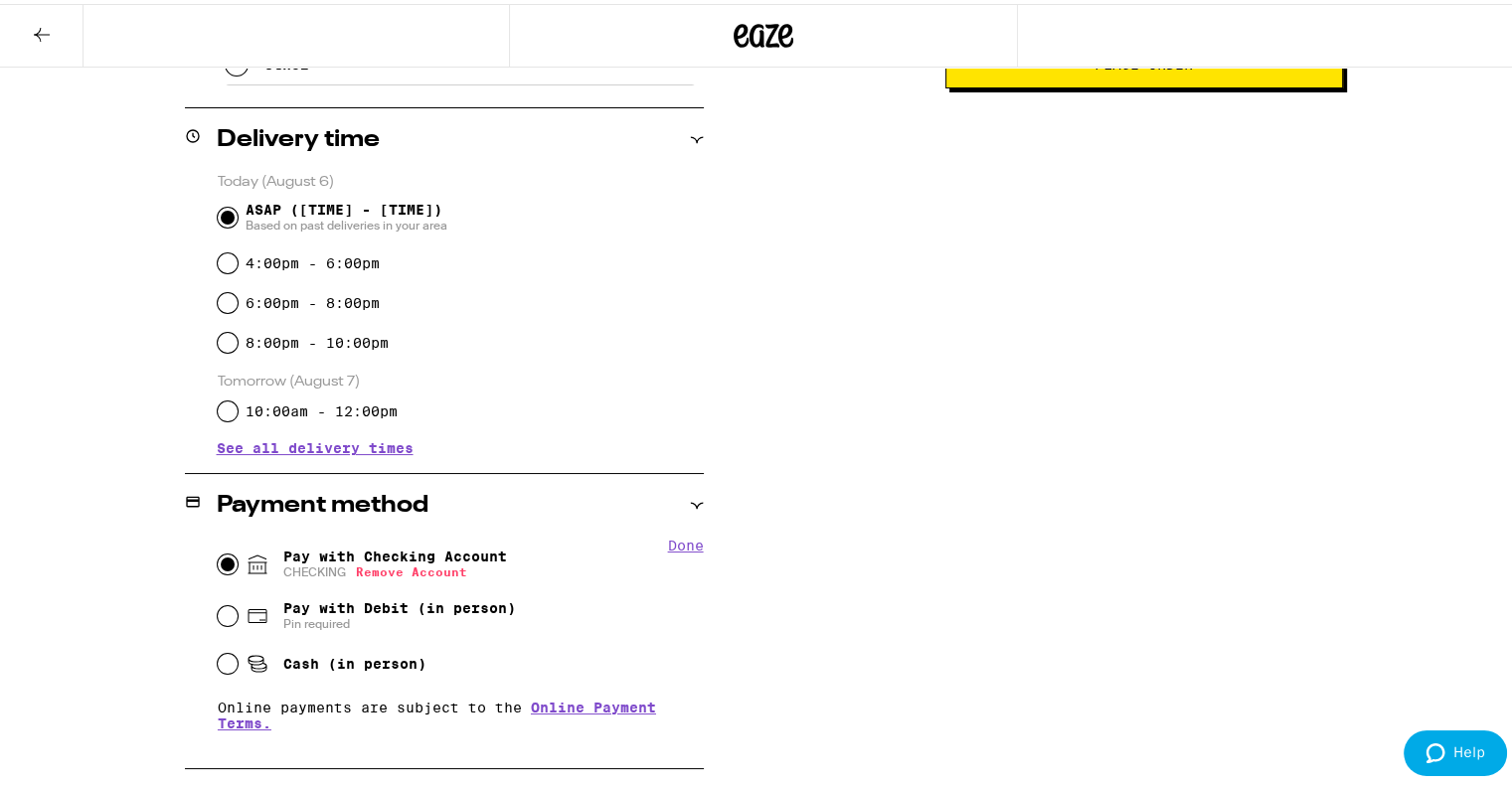 click on "Pay with Checking Account CHECKING Remove Account" at bounding box center (395, 560) 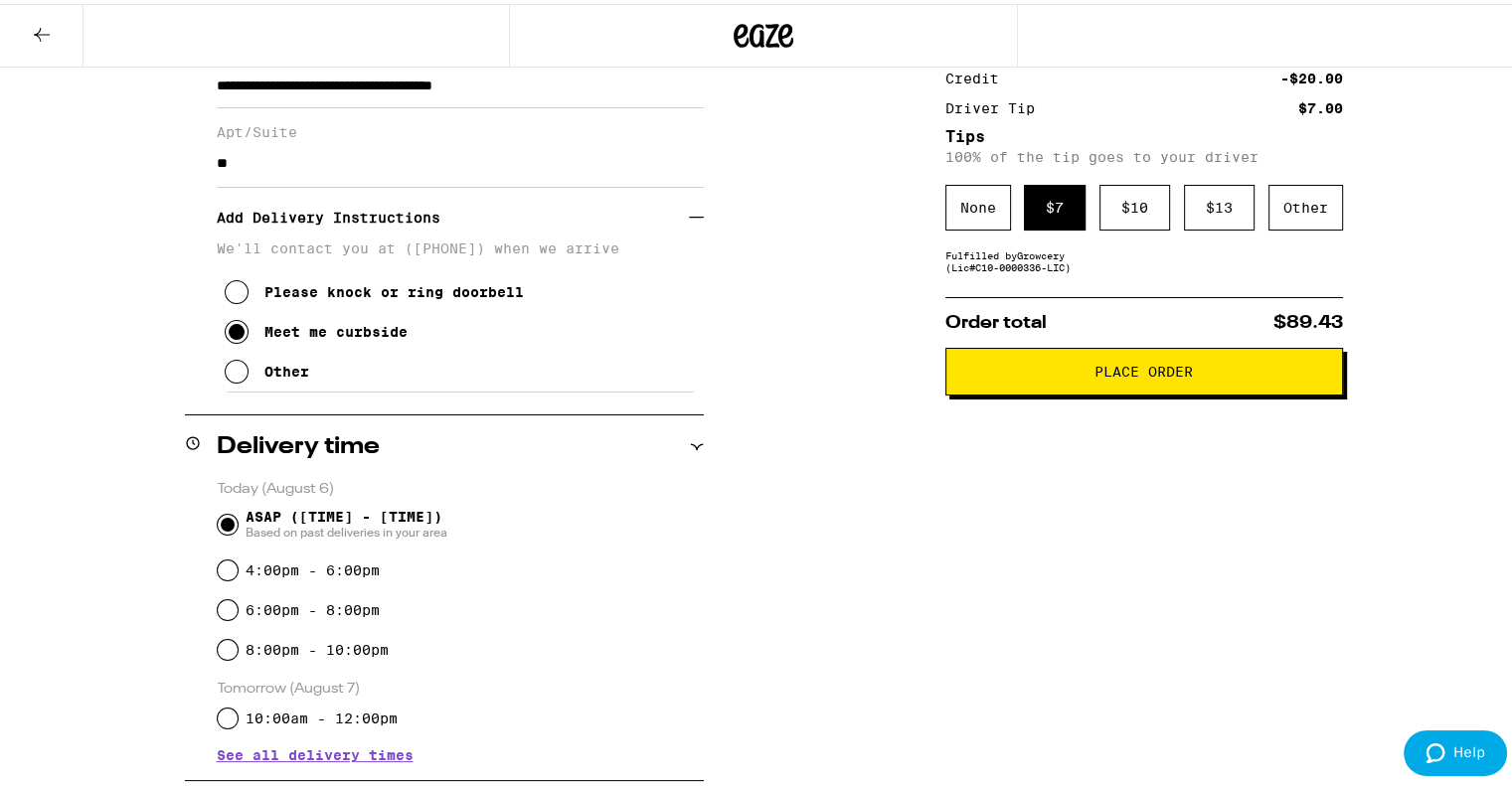 scroll, scrollTop: 0, scrollLeft: 0, axis: both 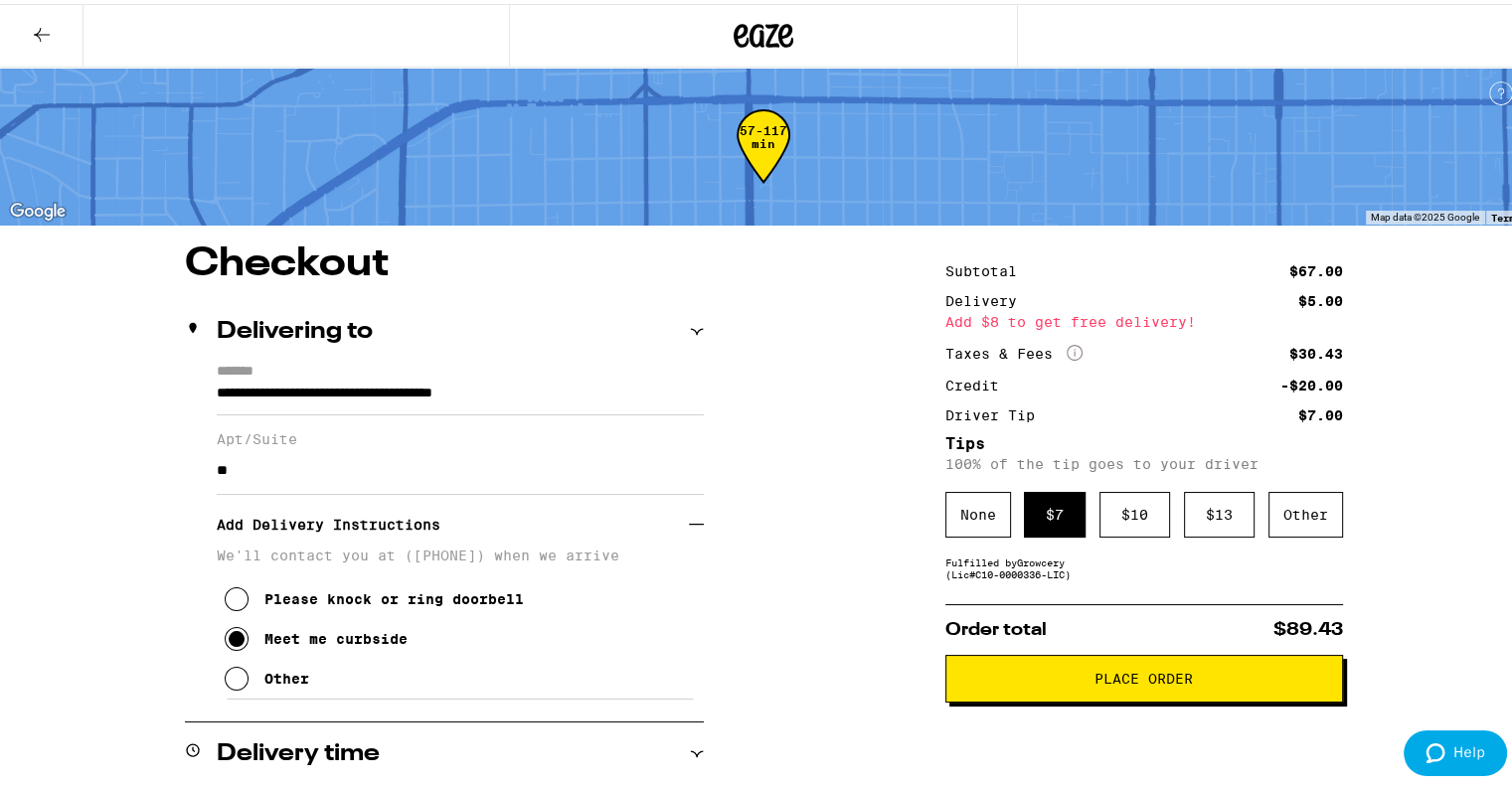 click on "Place Order" at bounding box center [1143, 675] 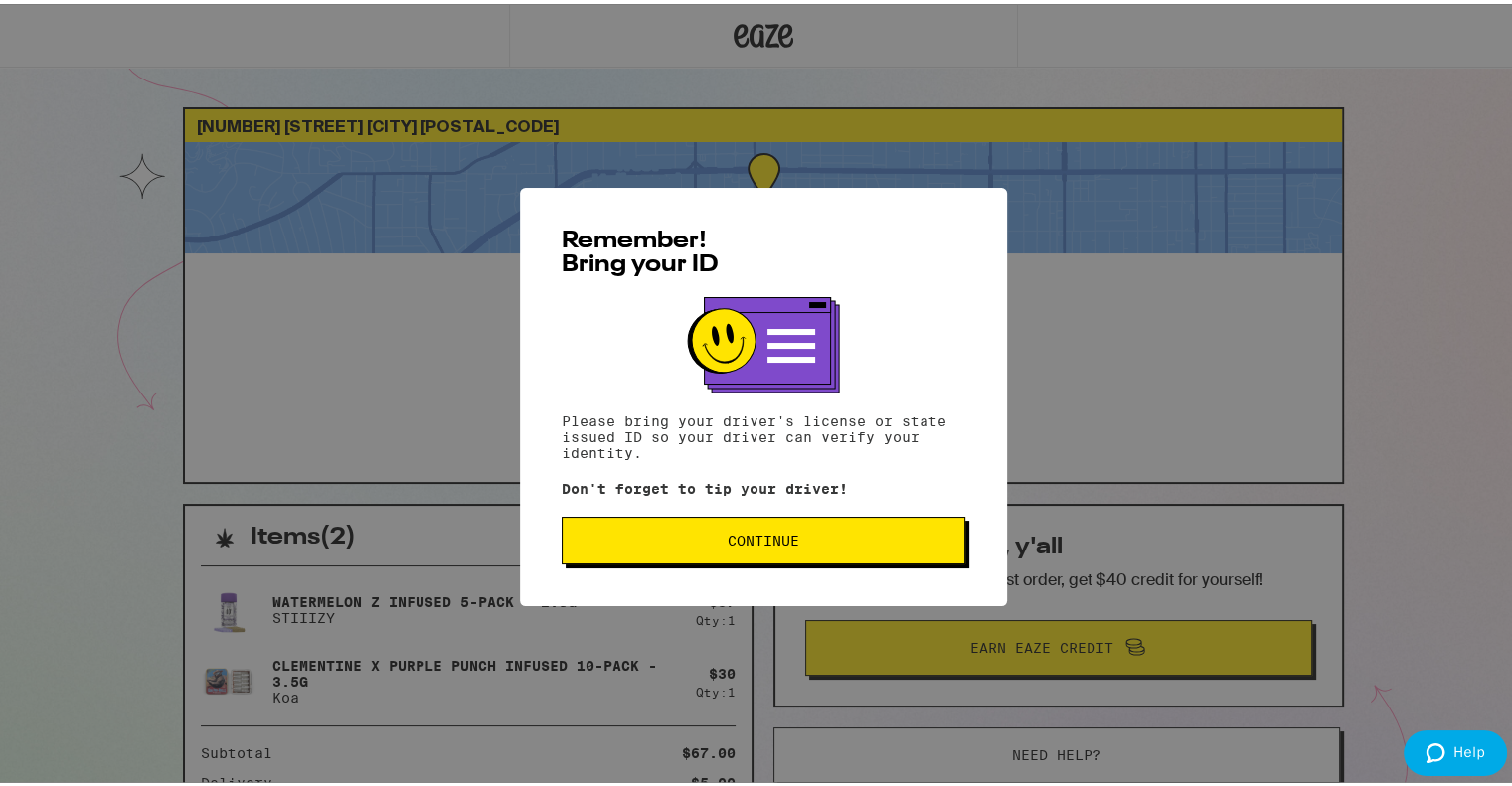 click on "Continue" at bounding box center (763, 537) 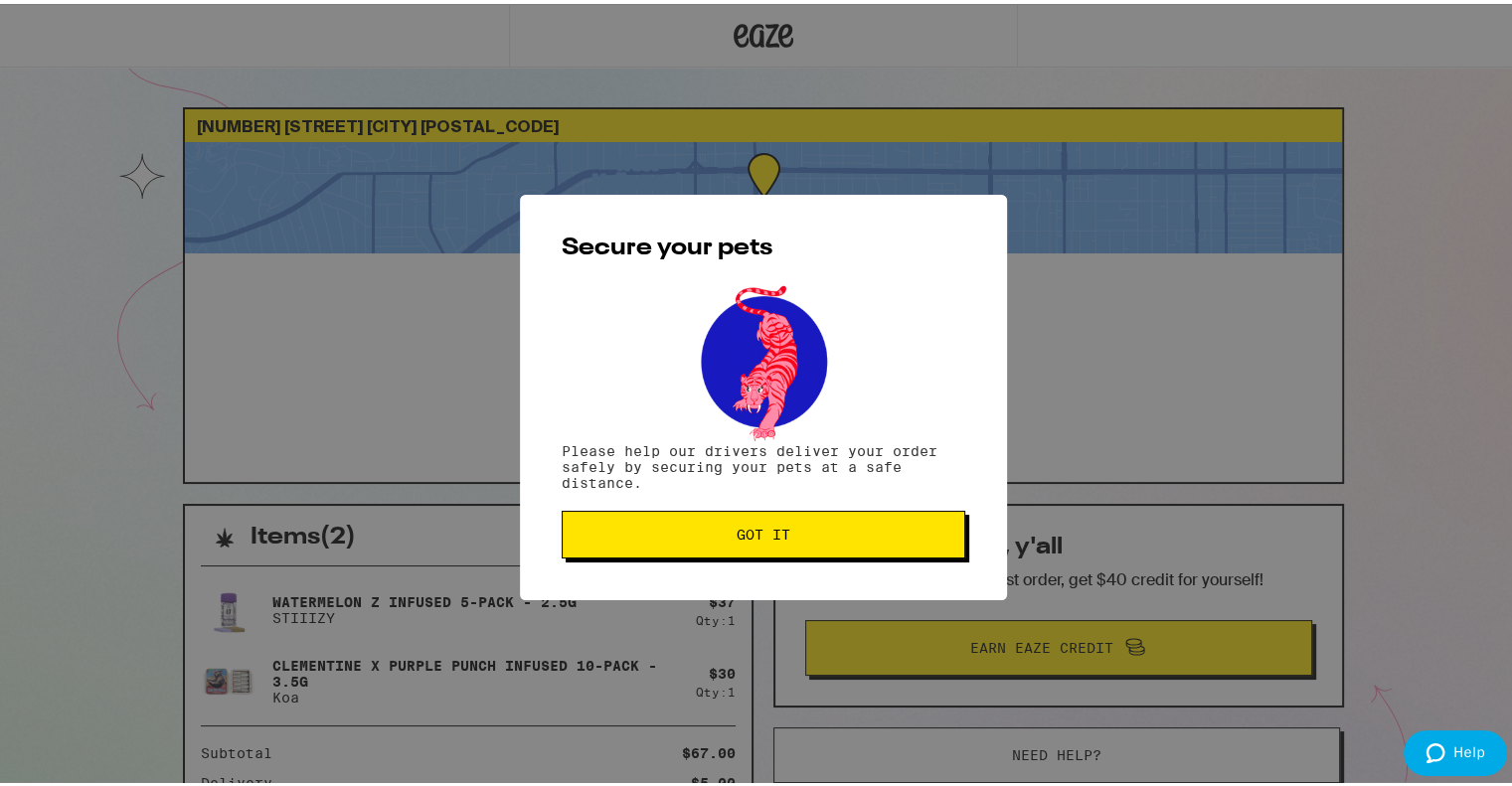 click on "Got it" at bounding box center [763, 531] 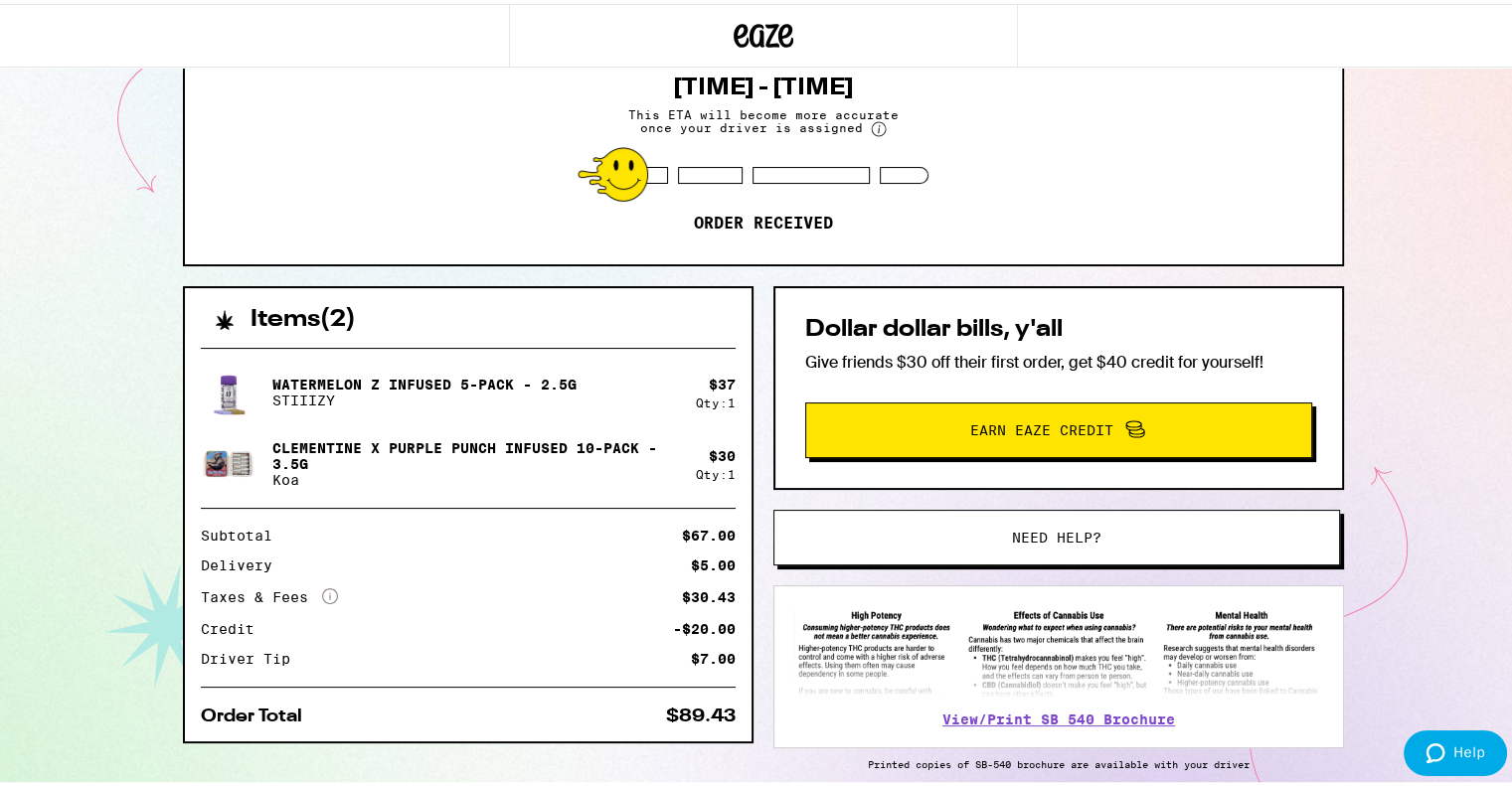 scroll, scrollTop: 0, scrollLeft: 0, axis: both 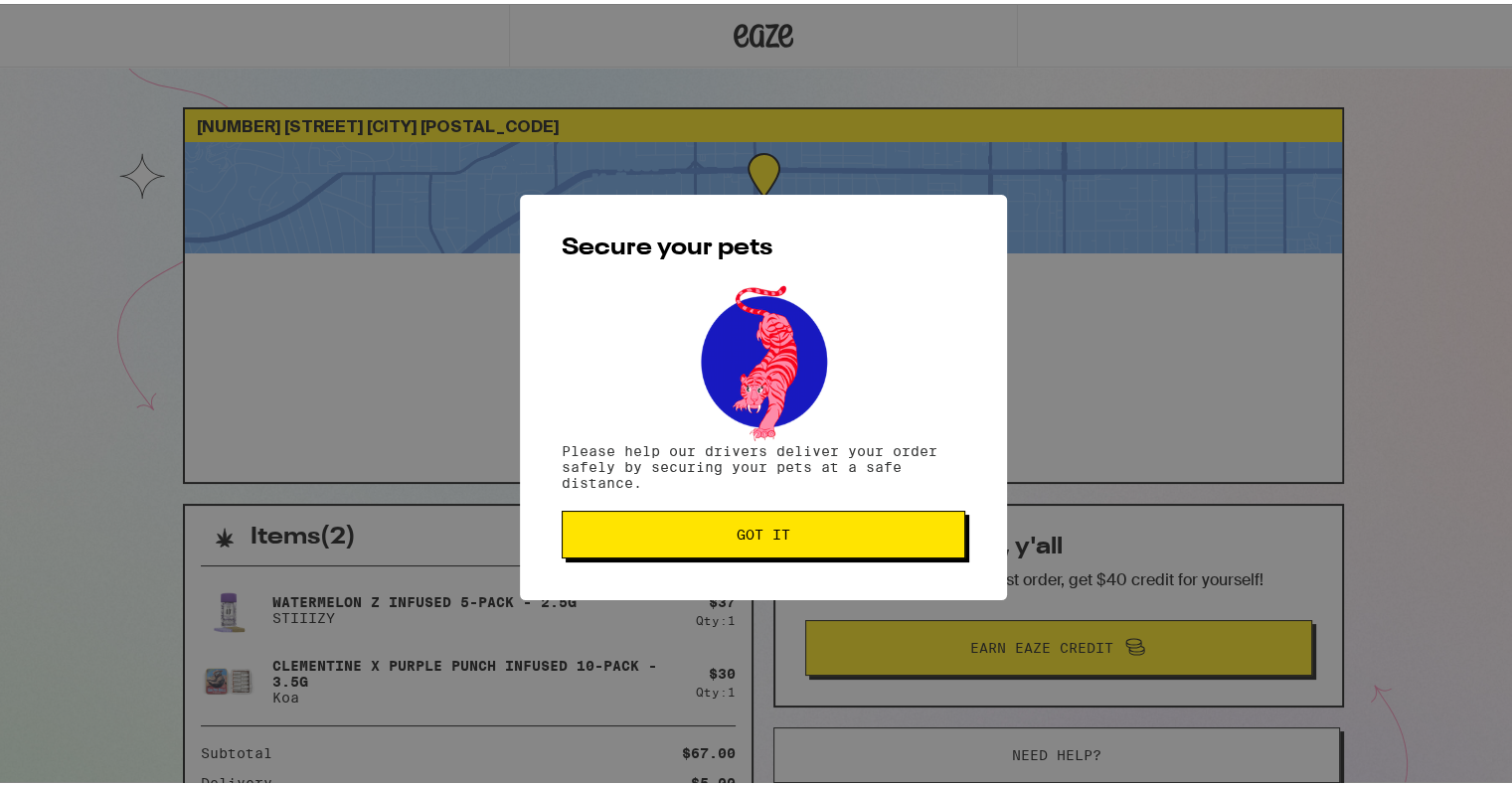 click on "Got it" at bounding box center [763, 531] 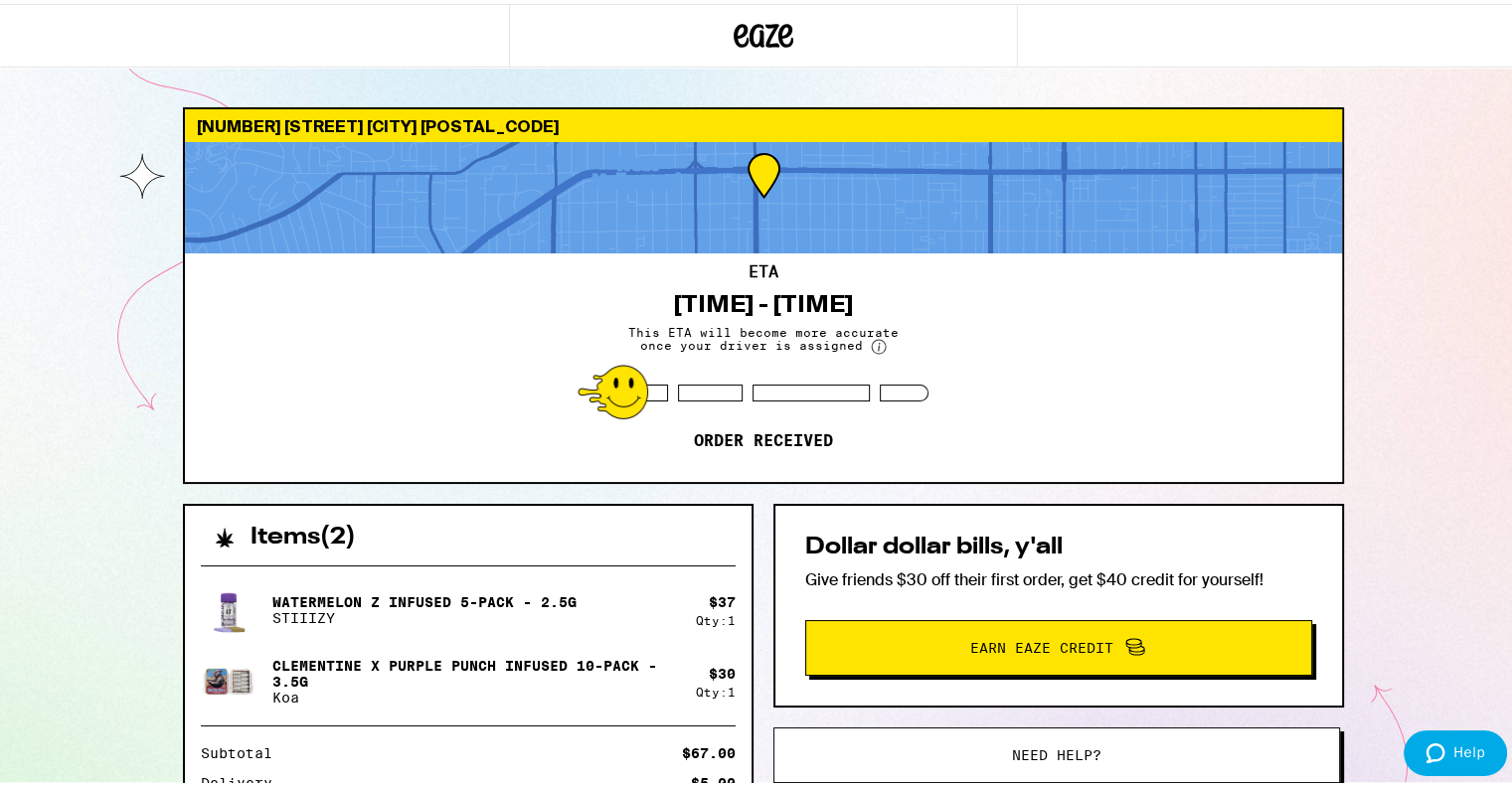 scroll, scrollTop: 0, scrollLeft: 0, axis: both 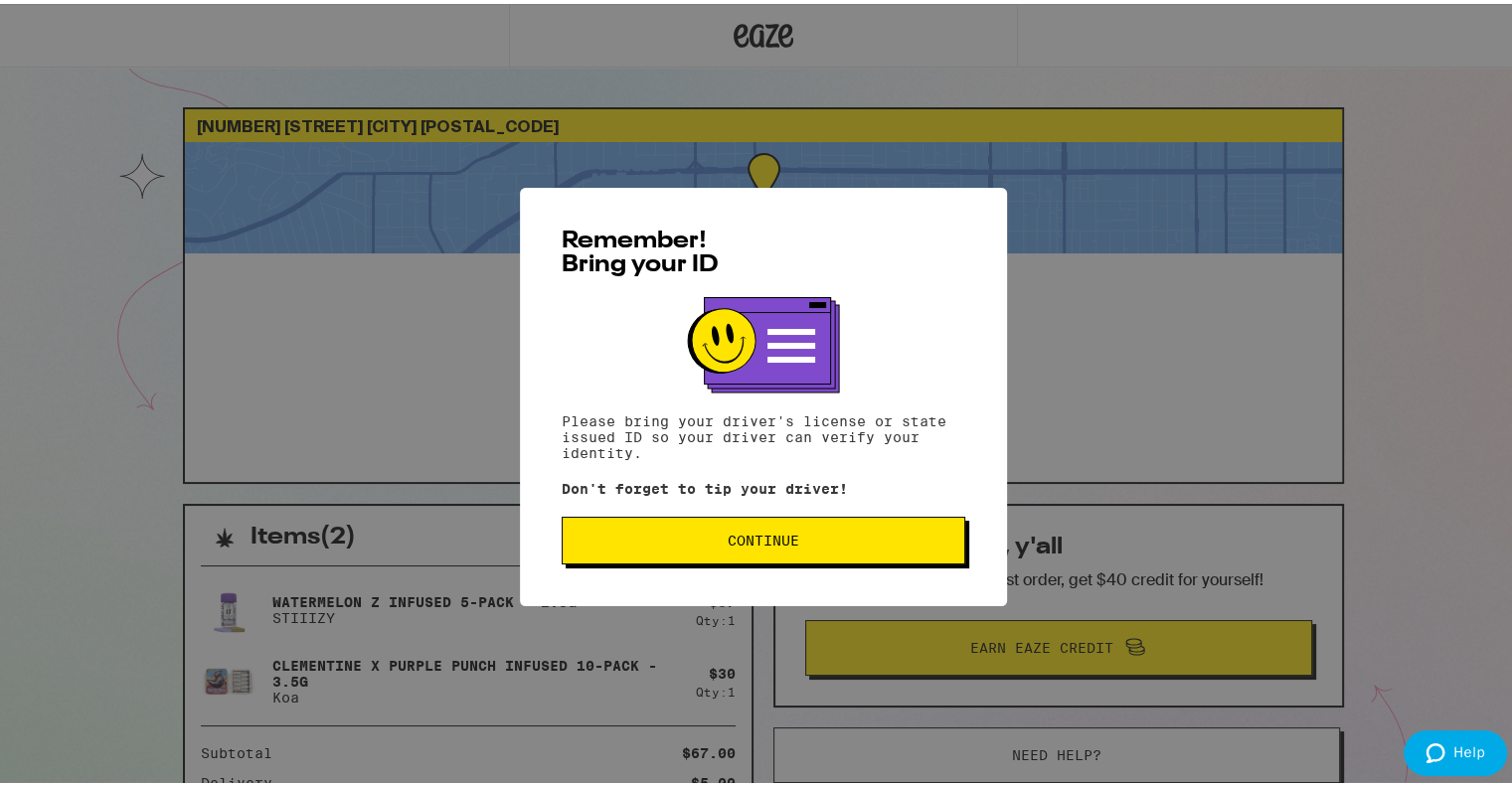 click on "Continue" at bounding box center (763, 537) 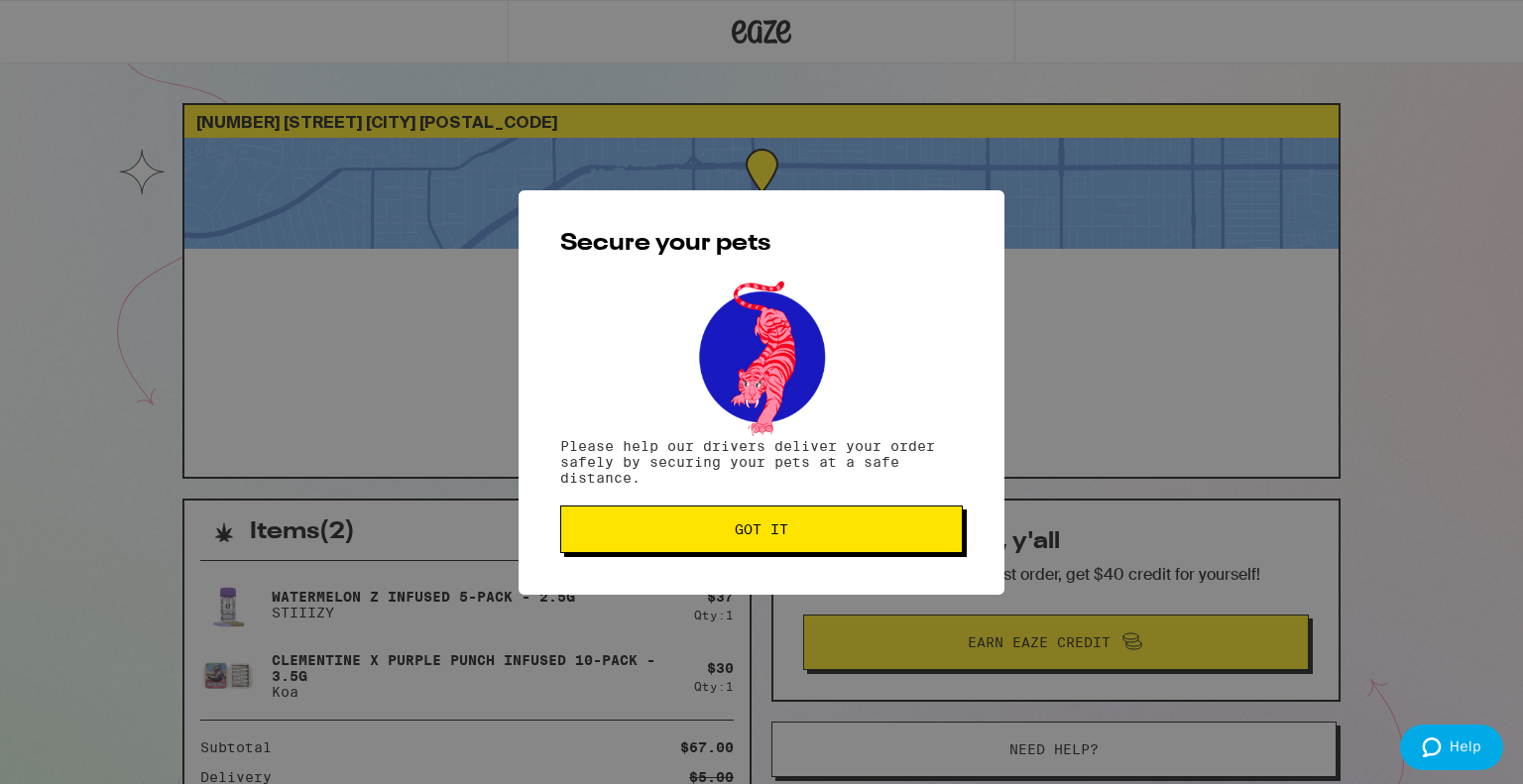 drag, startPoint x: 816, startPoint y: 528, endPoint x: 792, endPoint y: 538, distance: 26 